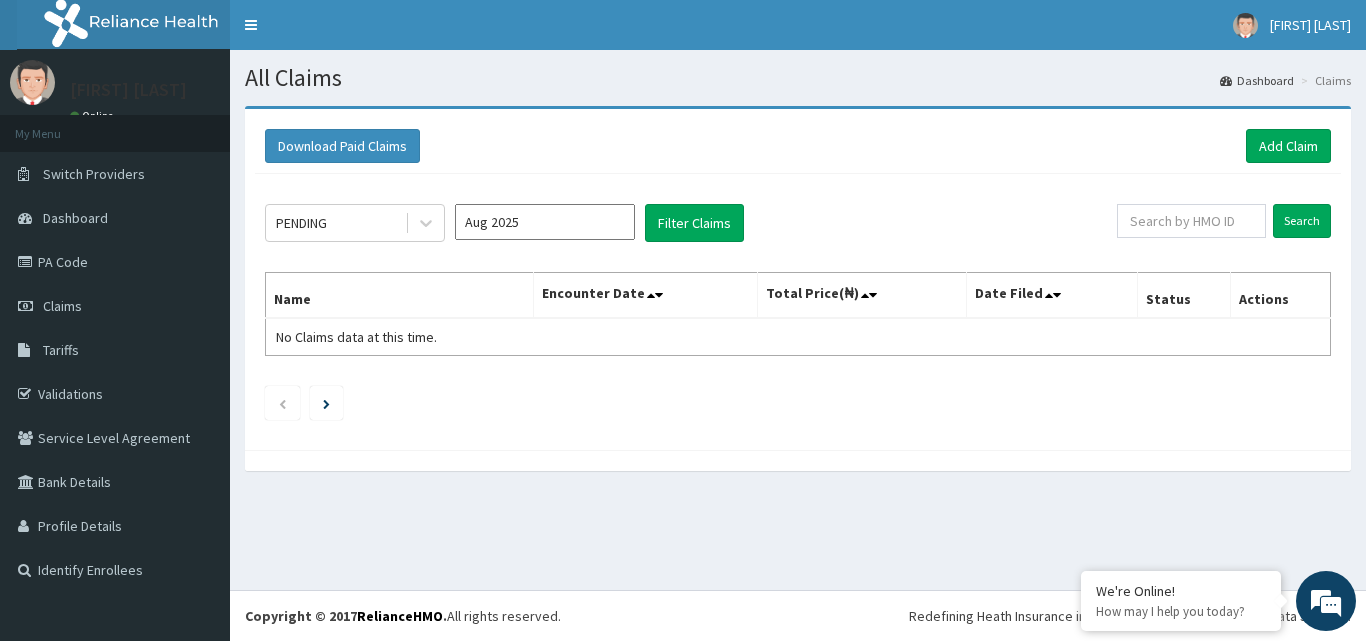 scroll, scrollTop: 0, scrollLeft: 0, axis: both 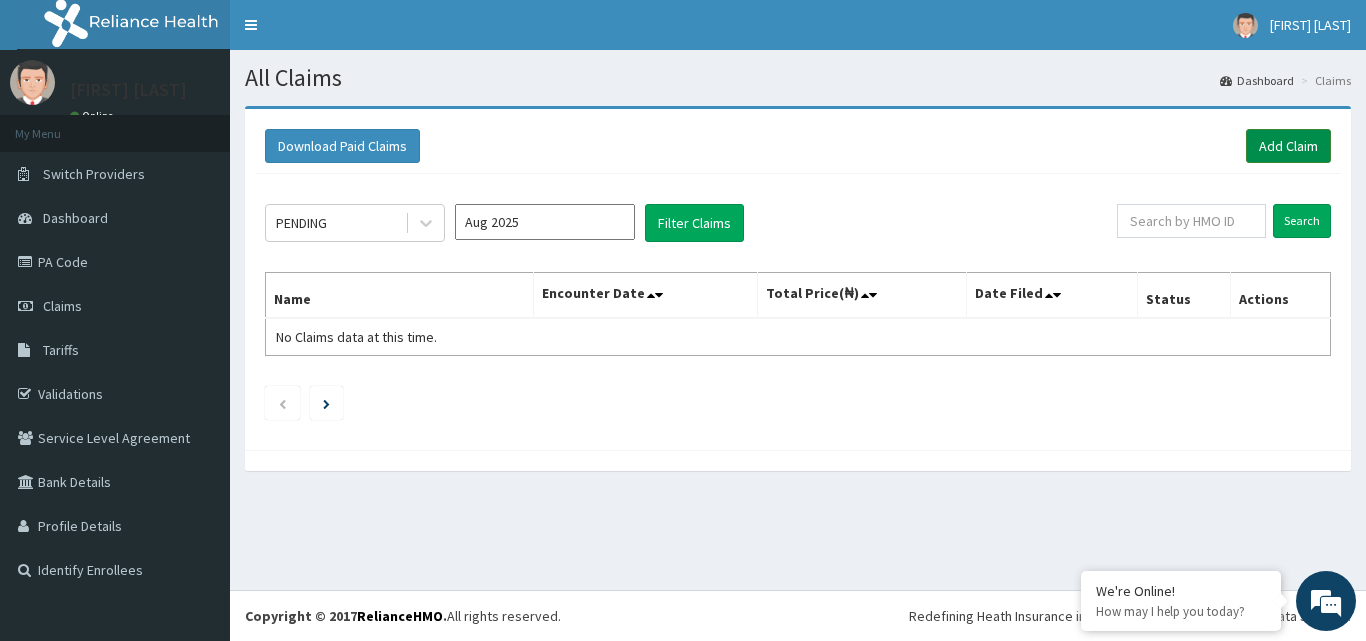click on "Add Claim" at bounding box center [1288, 146] 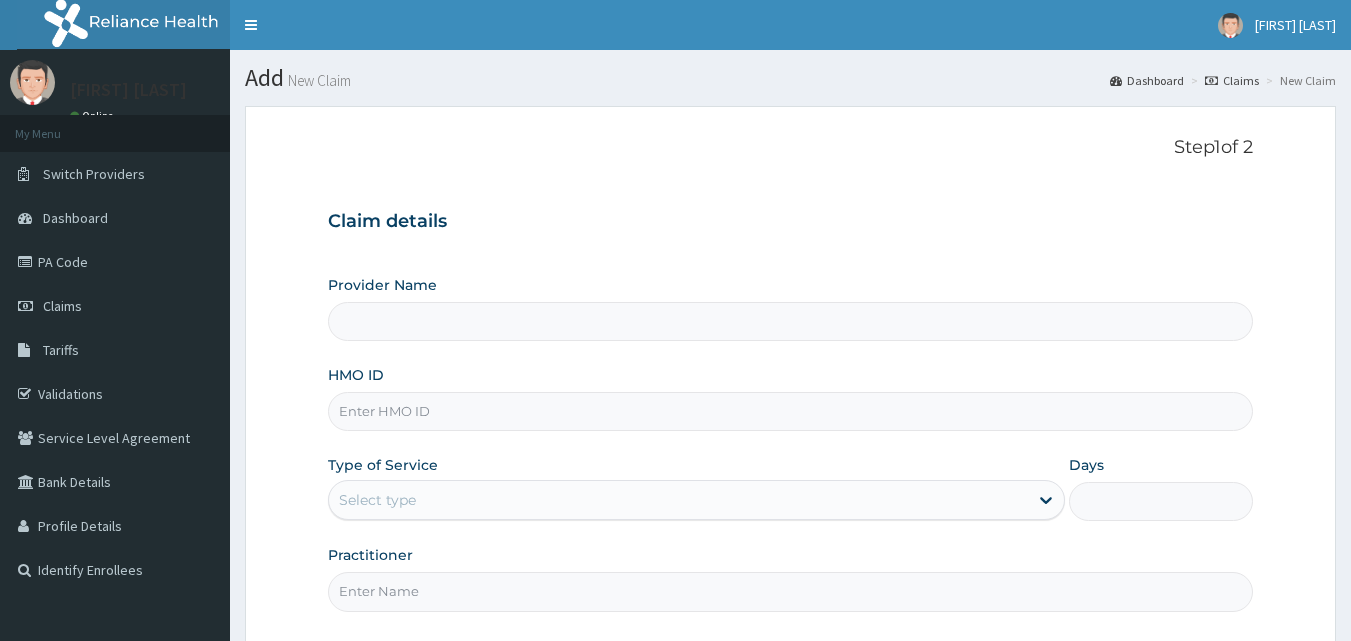 scroll, scrollTop: 0, scrollLeft: 0, axis: both 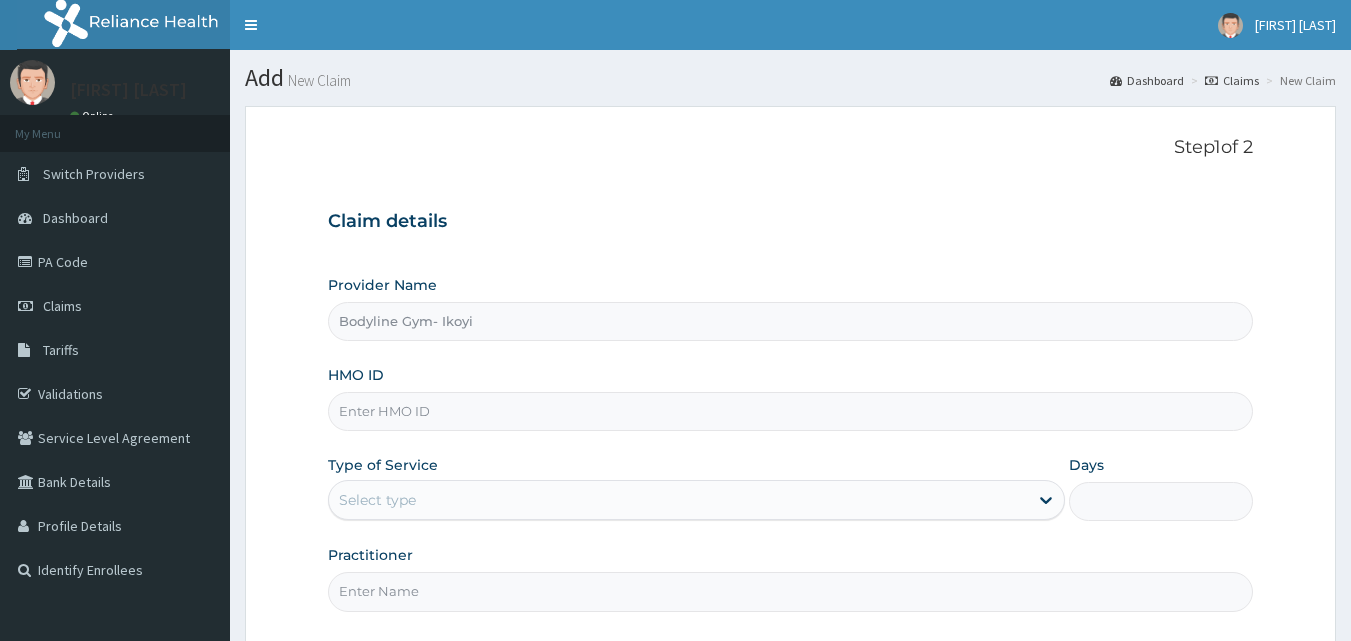 type on "1" 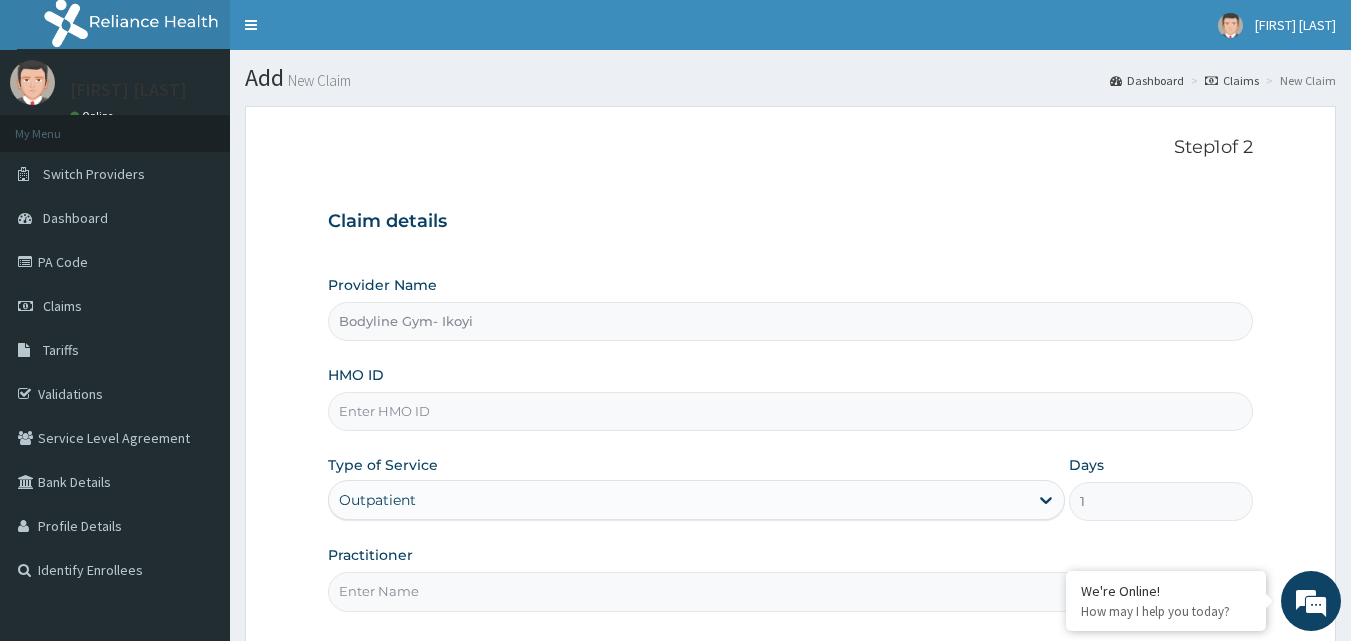scroll, scrollTop: 0, scrollLeft: 0, axis: both 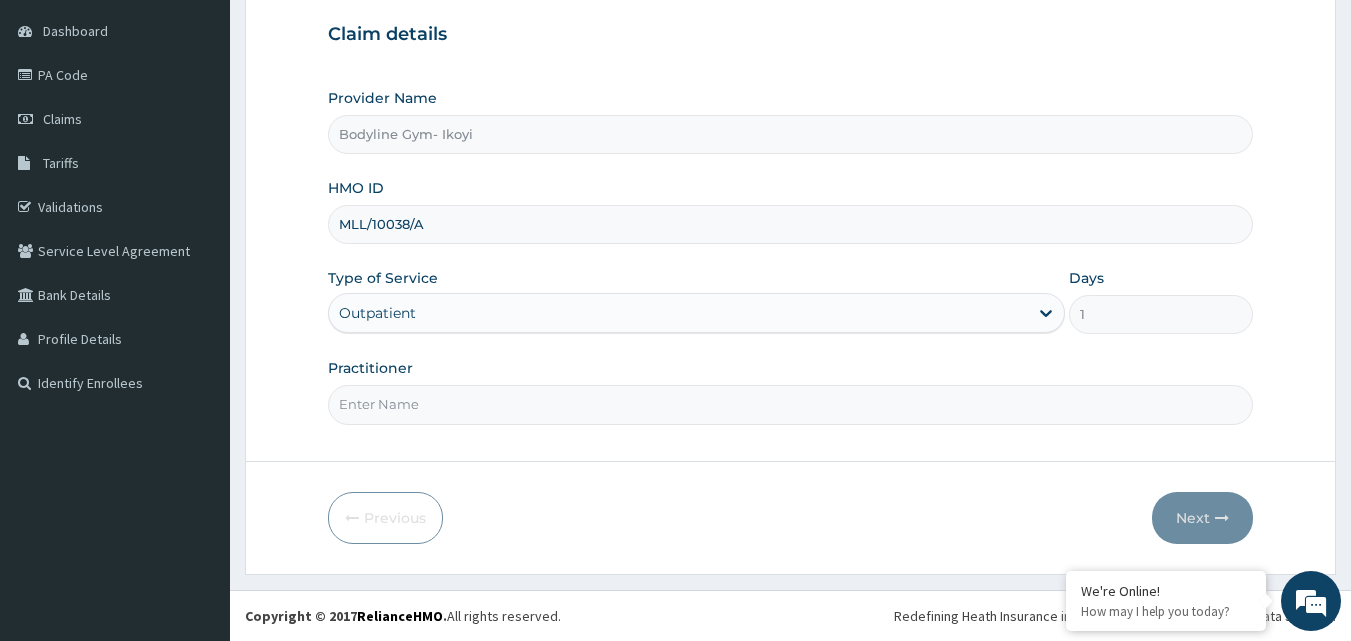 type on "MLL/10038/A" 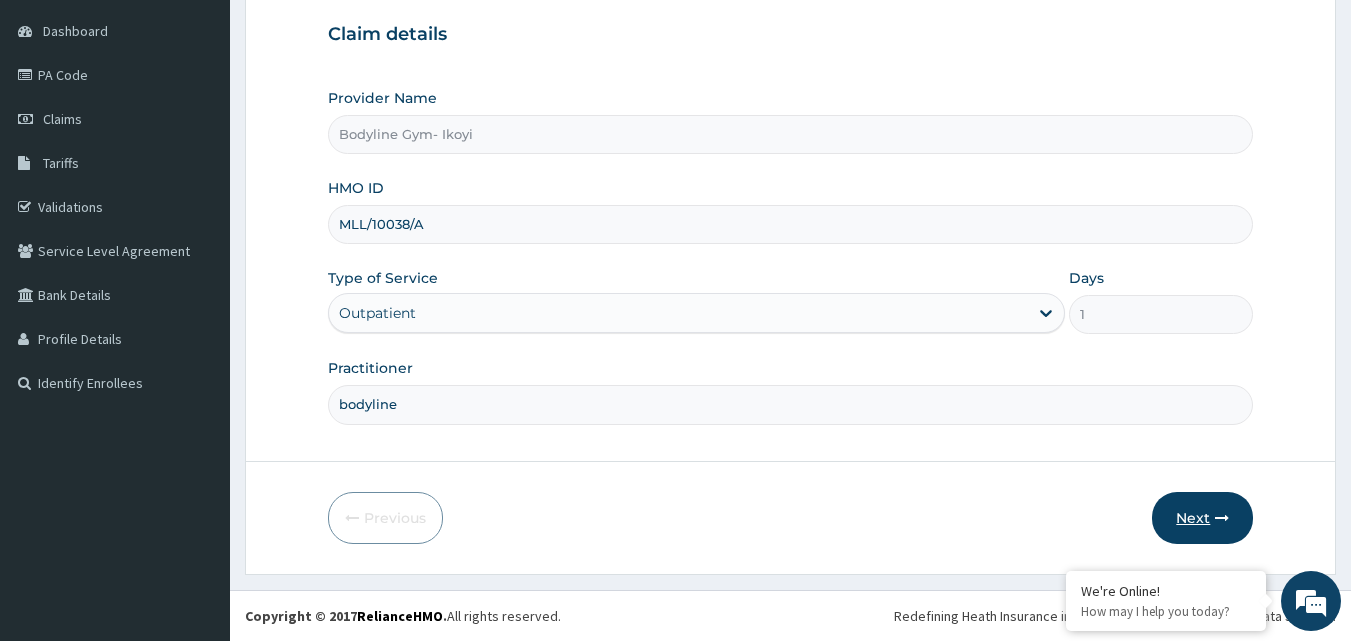 type on "bodyline" 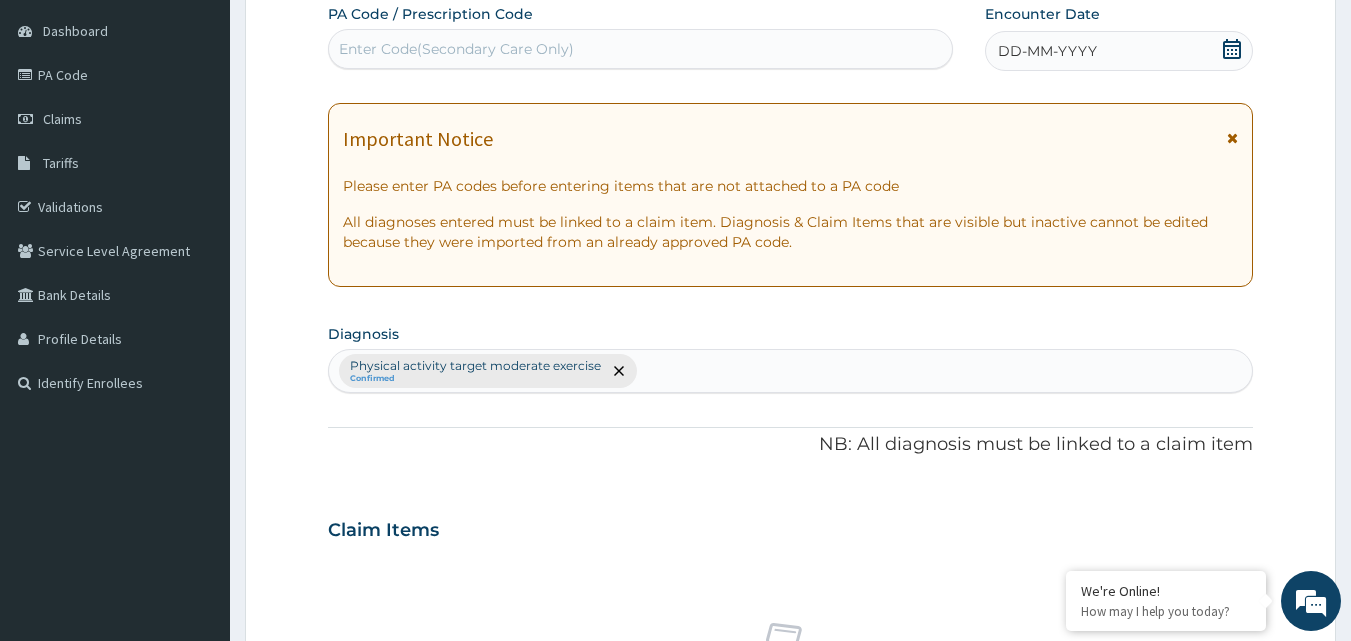 click on "Enter Code(Secondary Care Only)" at bounding box center (456, 49) 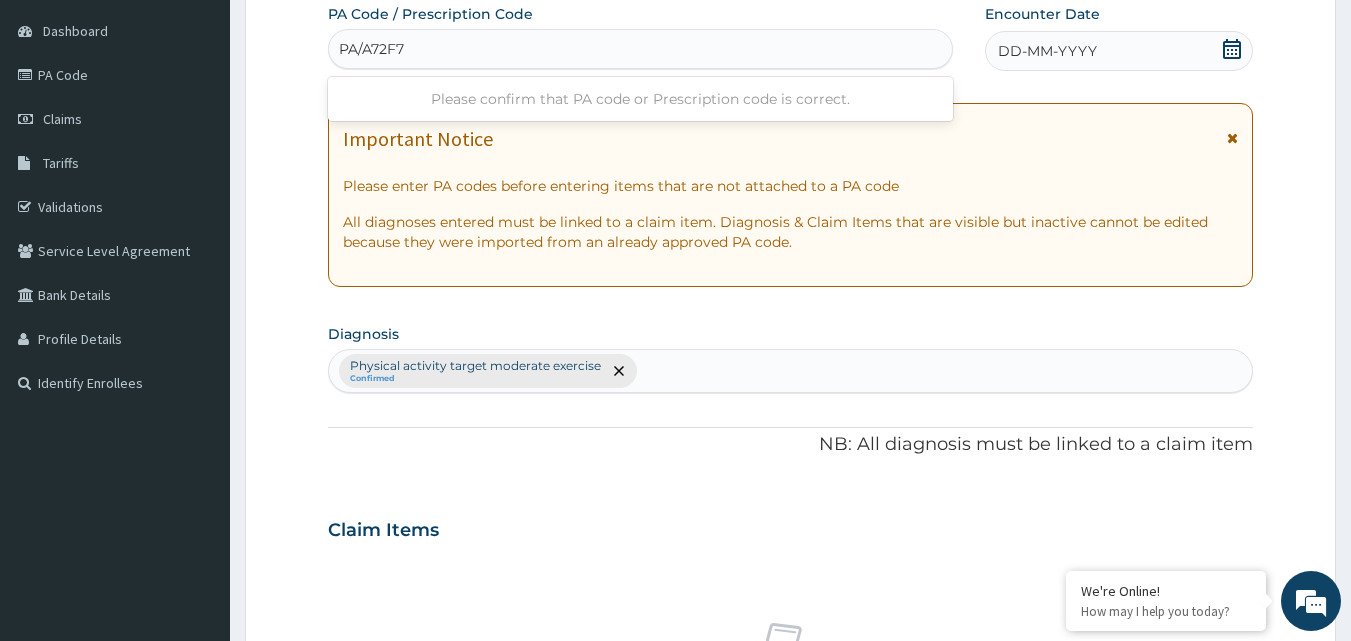 type on "PA/A72F78" 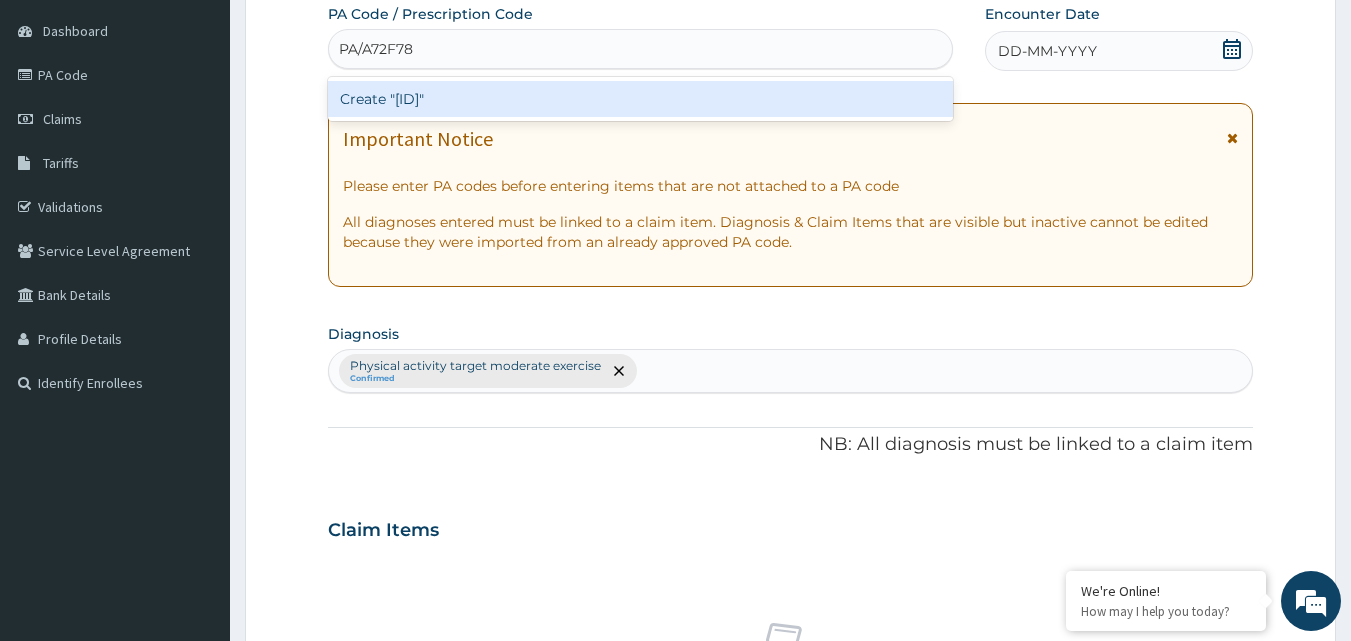 click on "Create "PA/A72F78"" at bounding box center [641, 99] 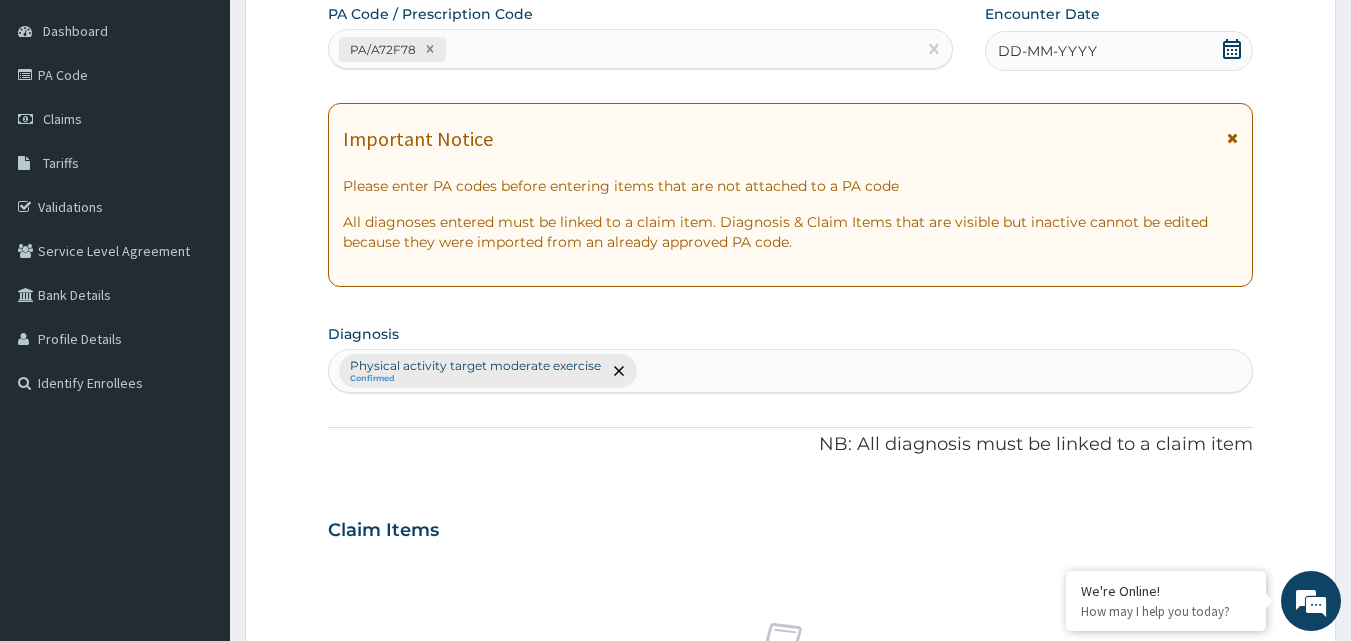 click on "DD-MM-YYYY" at bounding box center (1119, 51) 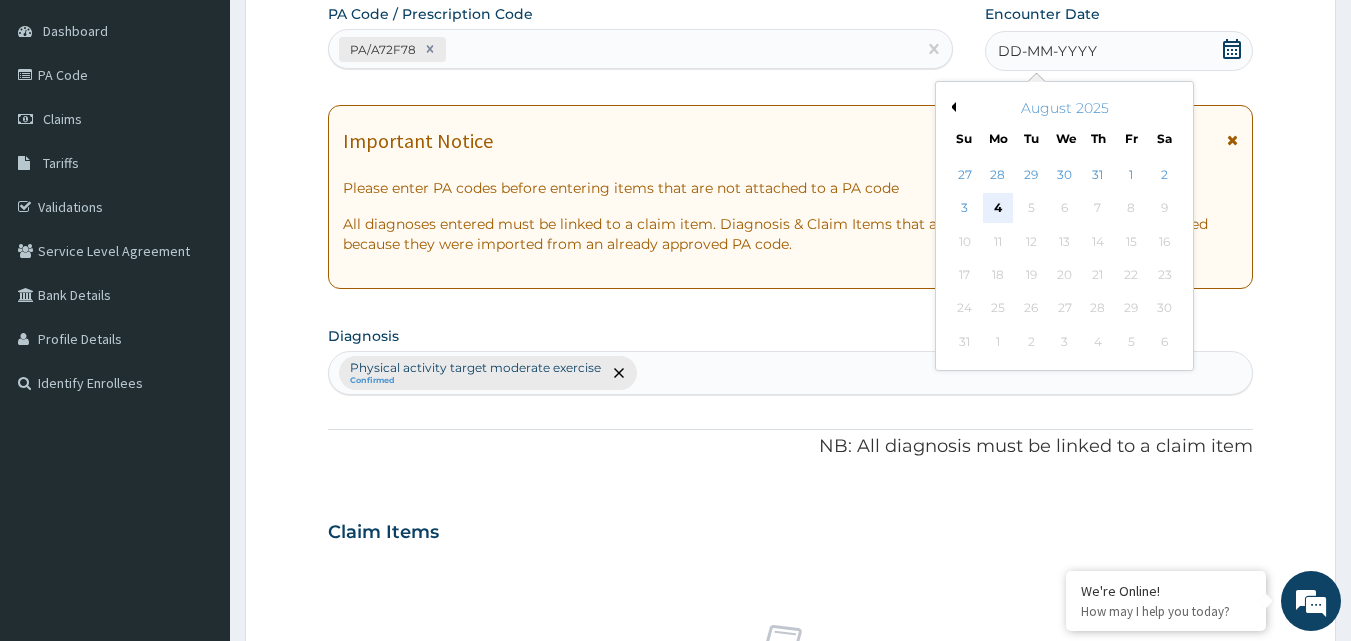 click on "4" at bounding box center [998, 209] 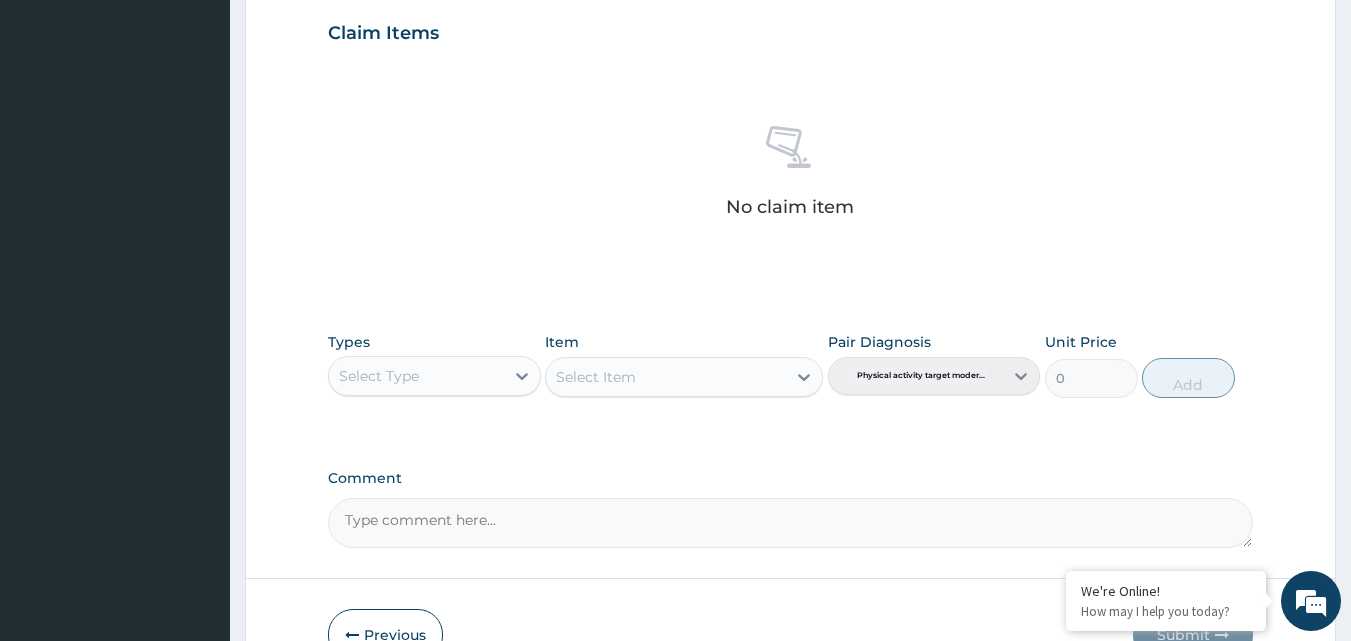 scroll, scrollTop: 687, scrollLeft: 0, axis: vertical 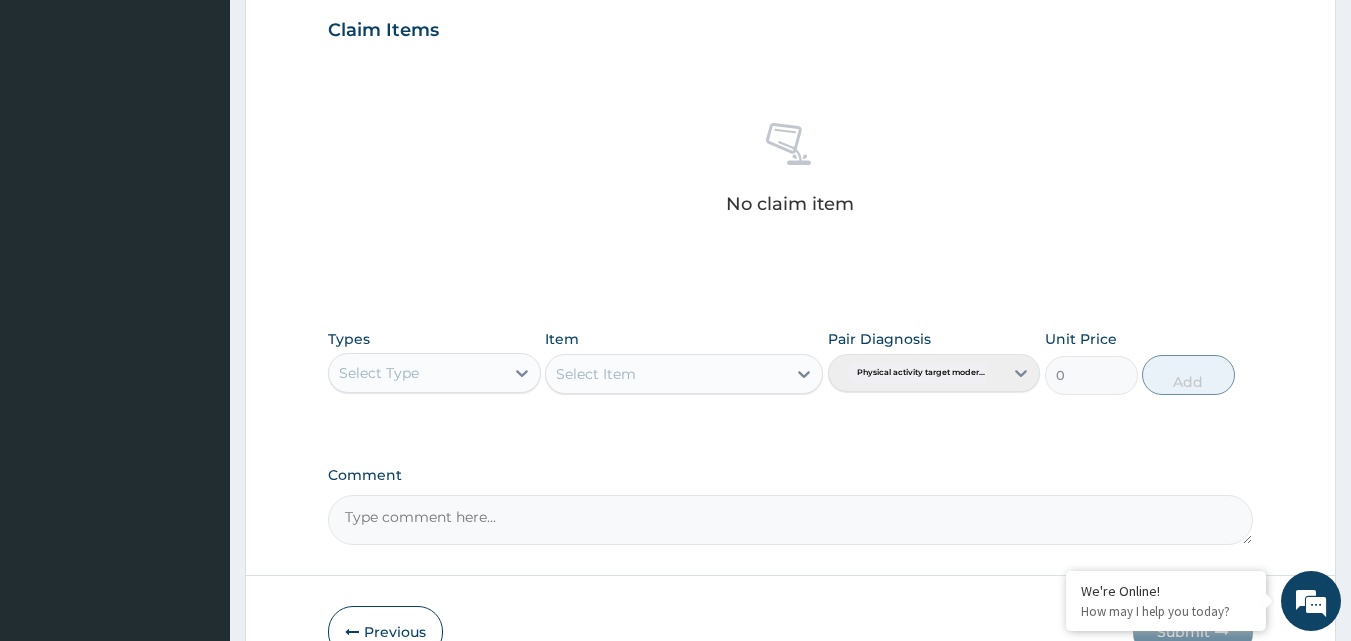 click on "Select Type" at bounding box center [416, 373] 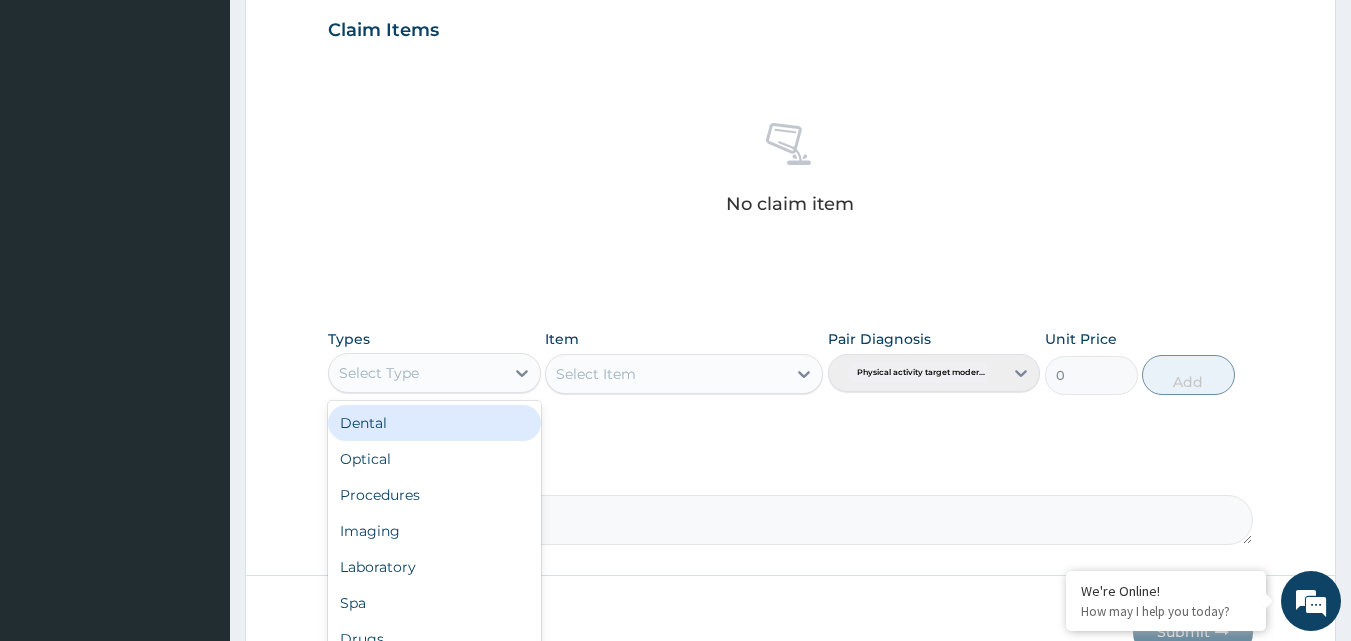 type on "g" 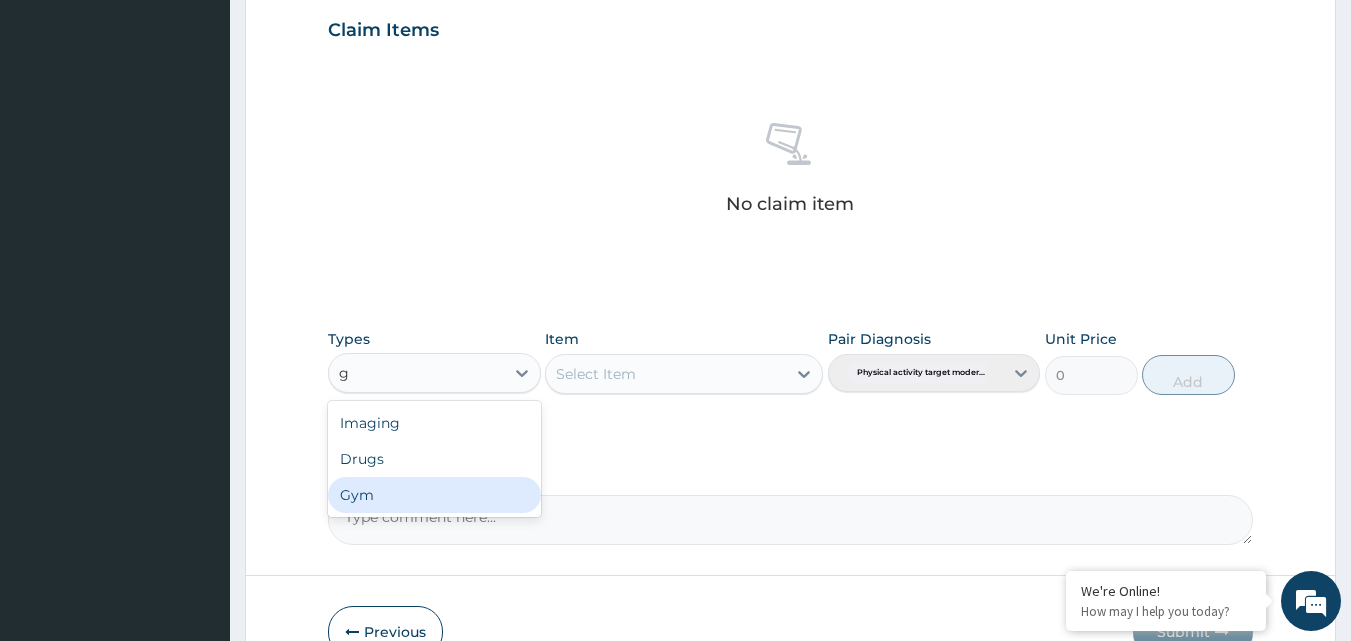 click on "Gym" at bounding box center [434, 495] 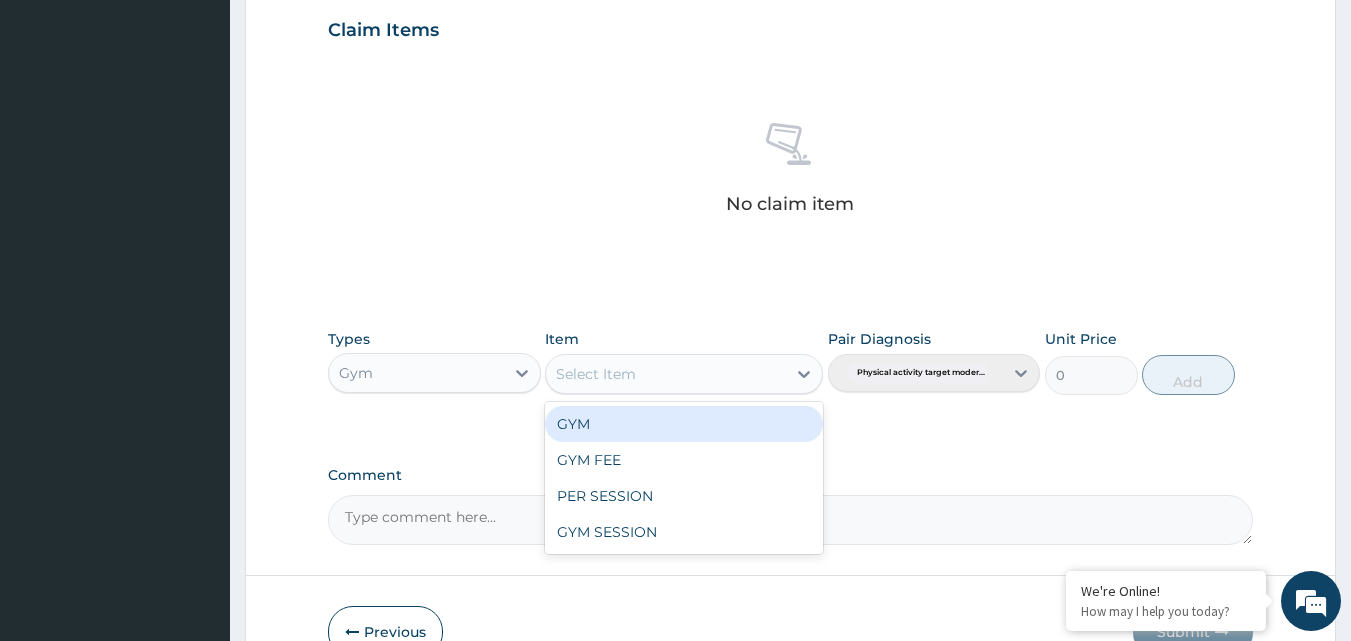 click on "Select Item" at bounding box center (666, 374) 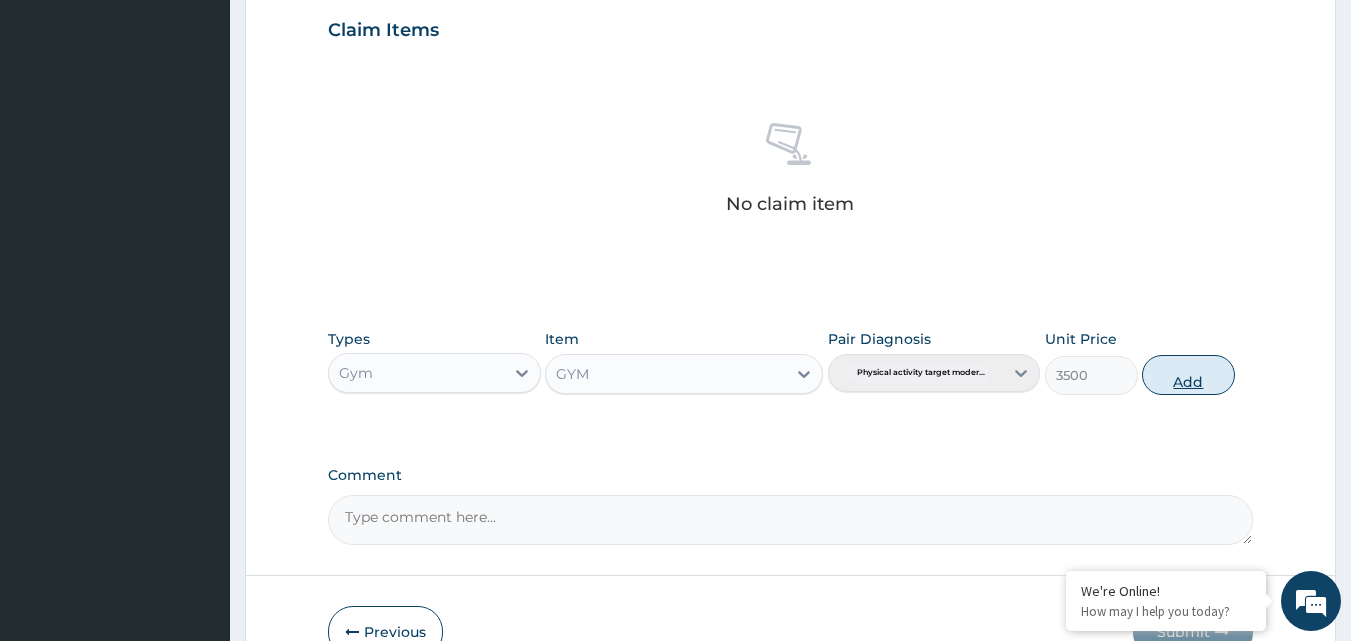 click on "Add" at bounding box center [1188, 375] 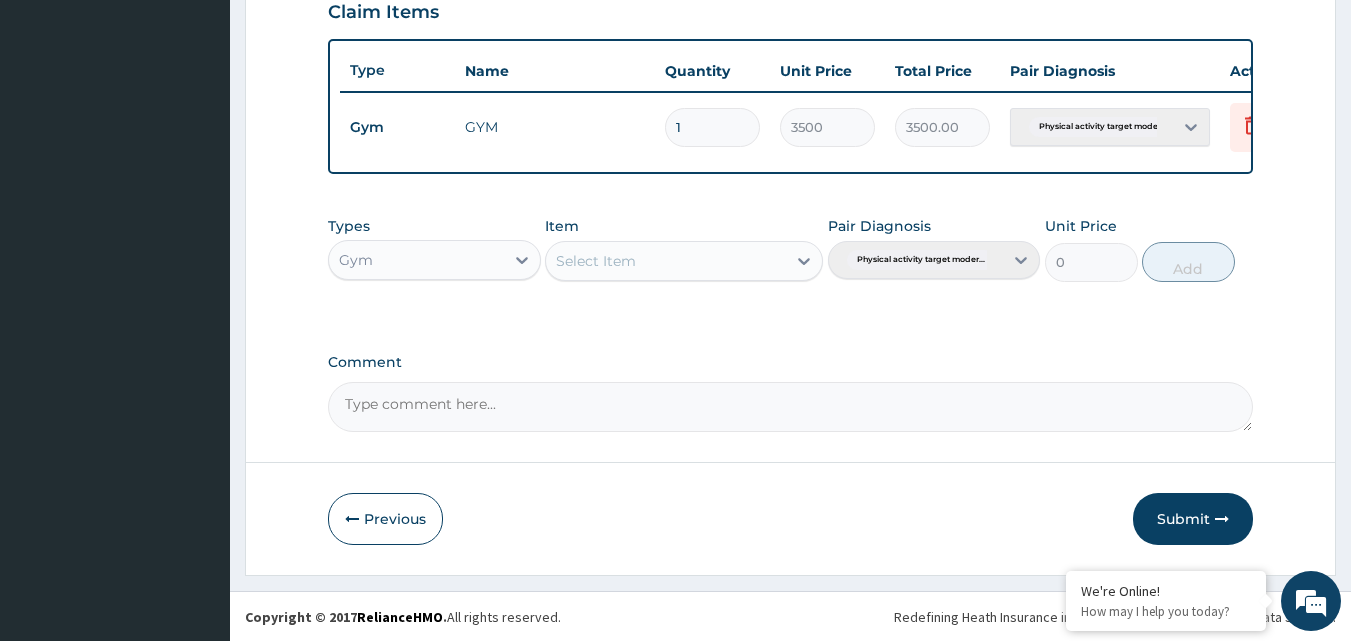 scroll, scrollTop: 721, scrollLeft: 0, axis: vertical 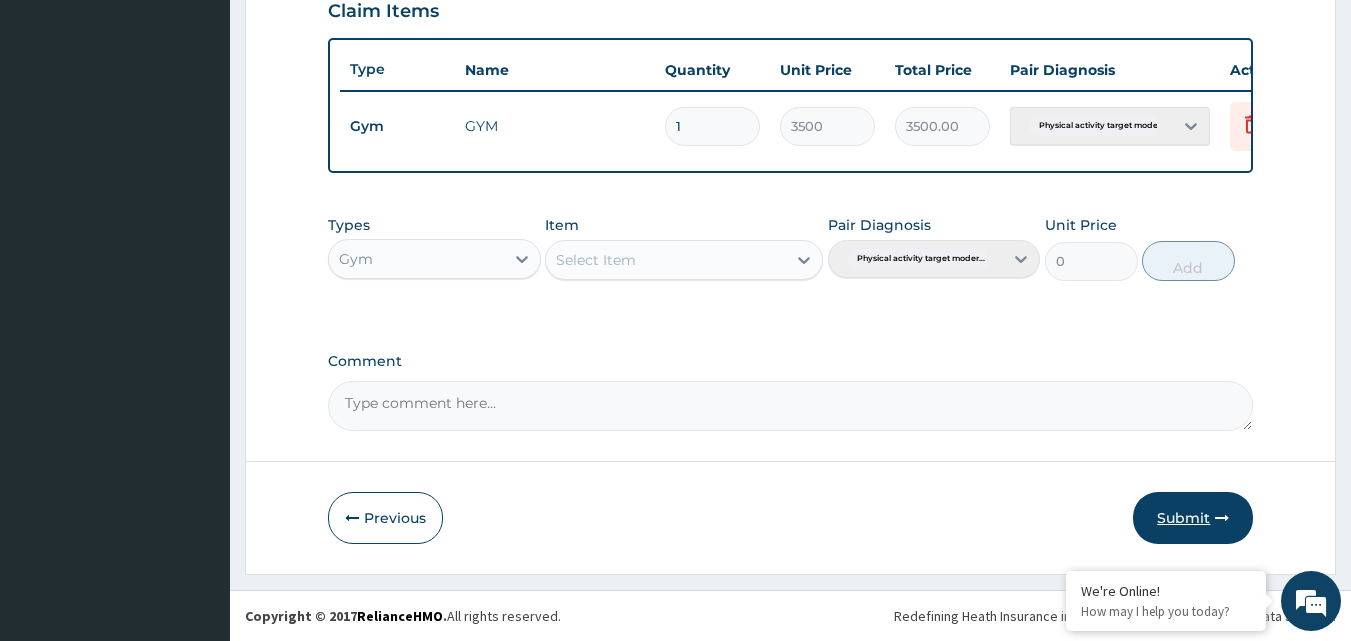click on "Submit" at bounding box center (1193, 518) 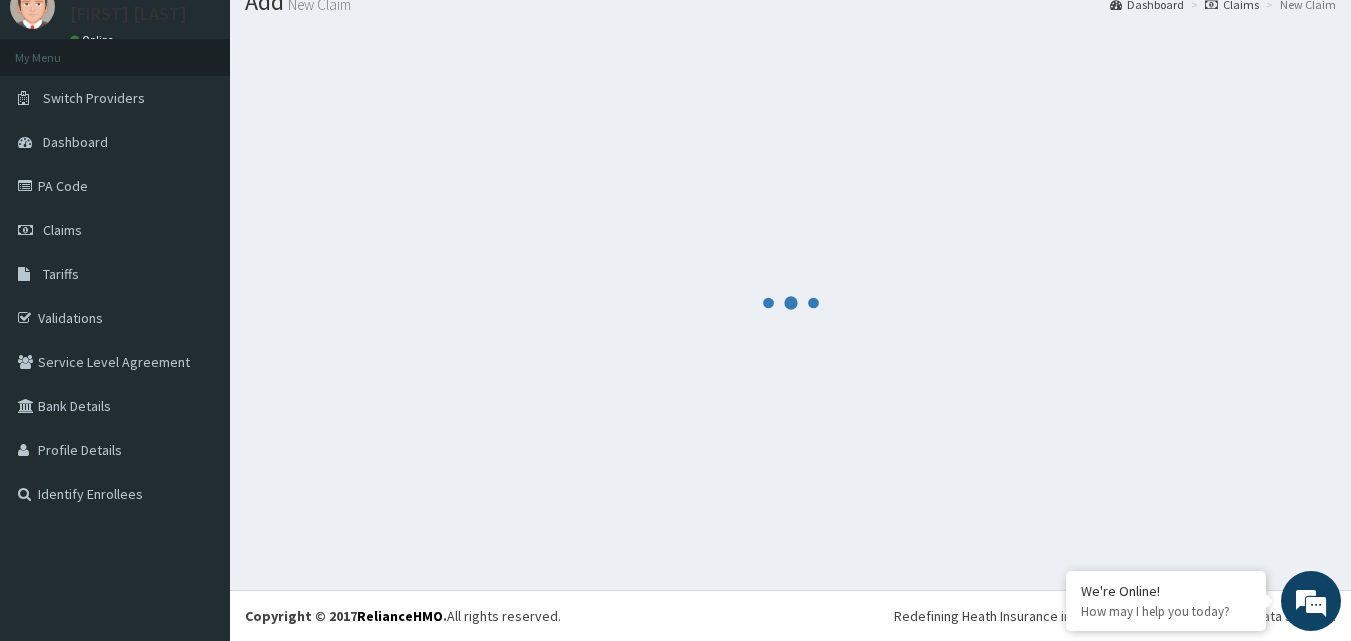 scroll, scrollTop: 721, scrollLeft: 0, axis: vertical 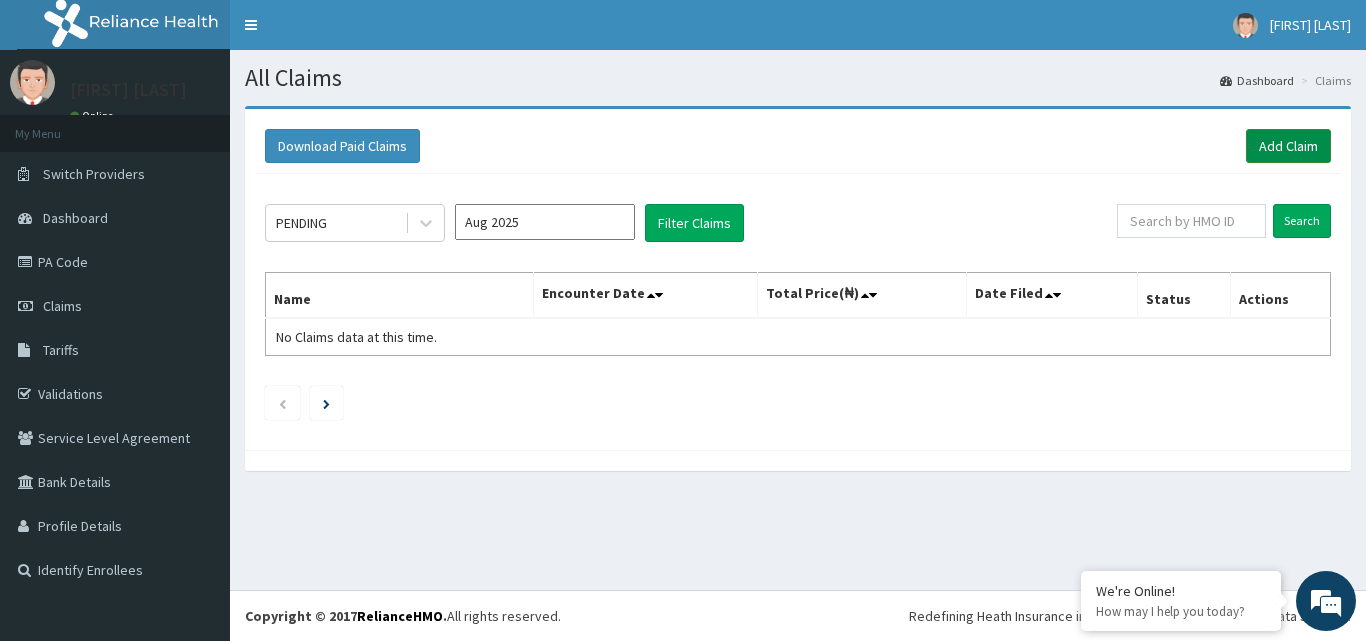 click on "Add Claim" at bounding box center (1288, 146) 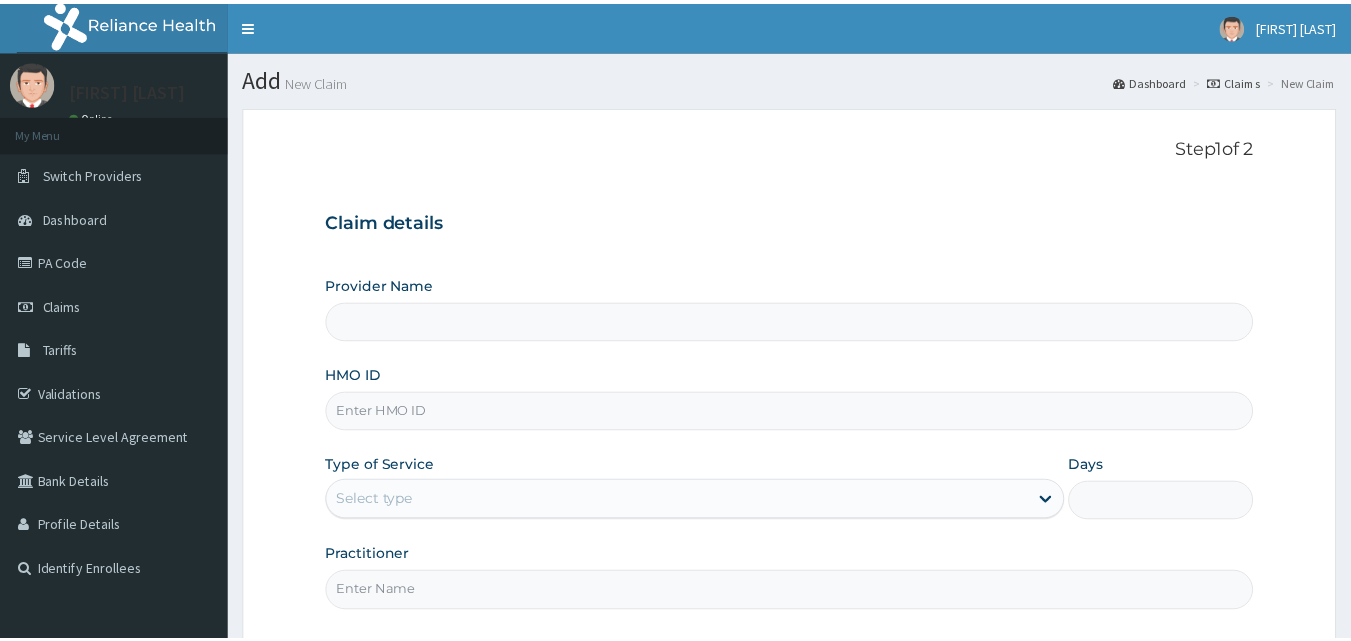 scroll, scrollTop: 0, scrollLeft: 0, axis: both 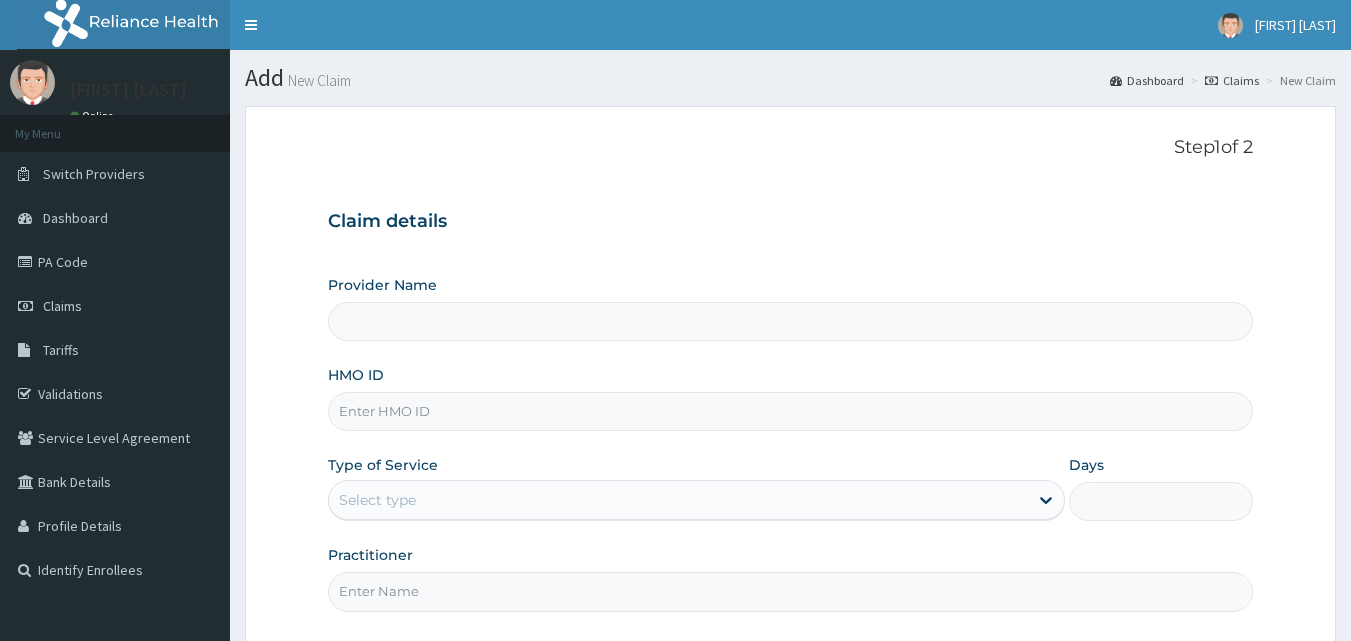 type on "Bodyline Gym- Ikoyi" 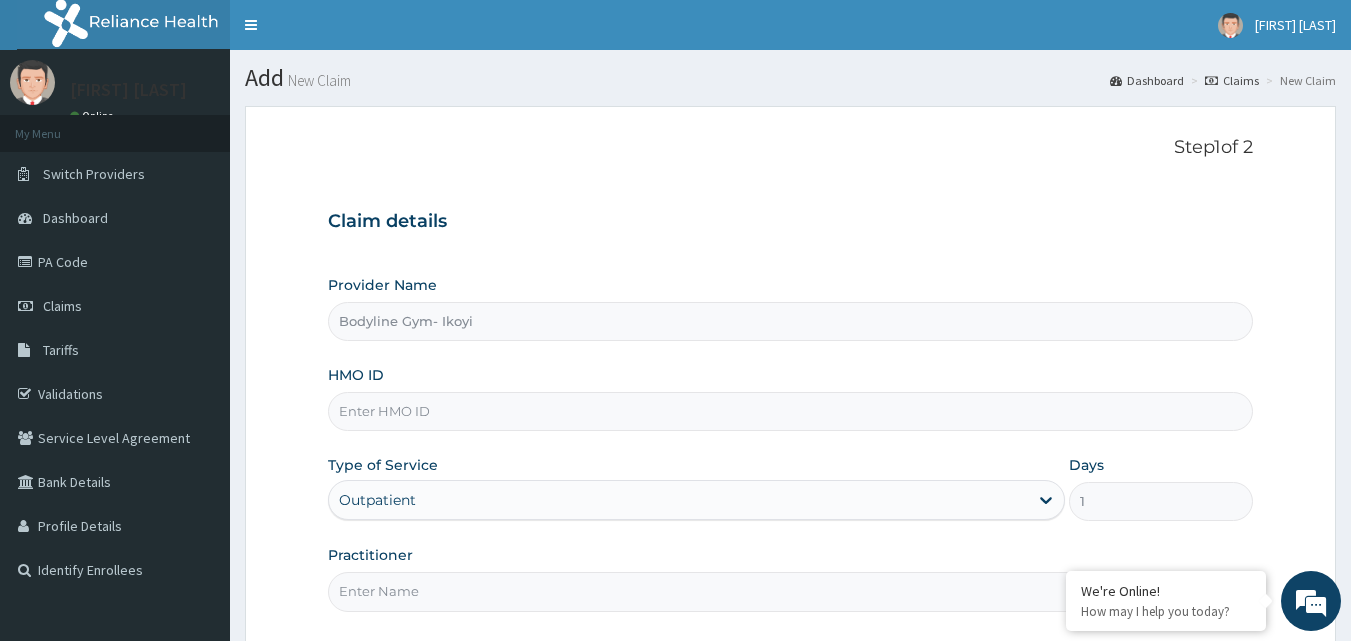 scroll, scrollTop: 0, scrollLeft: 0, axis: both 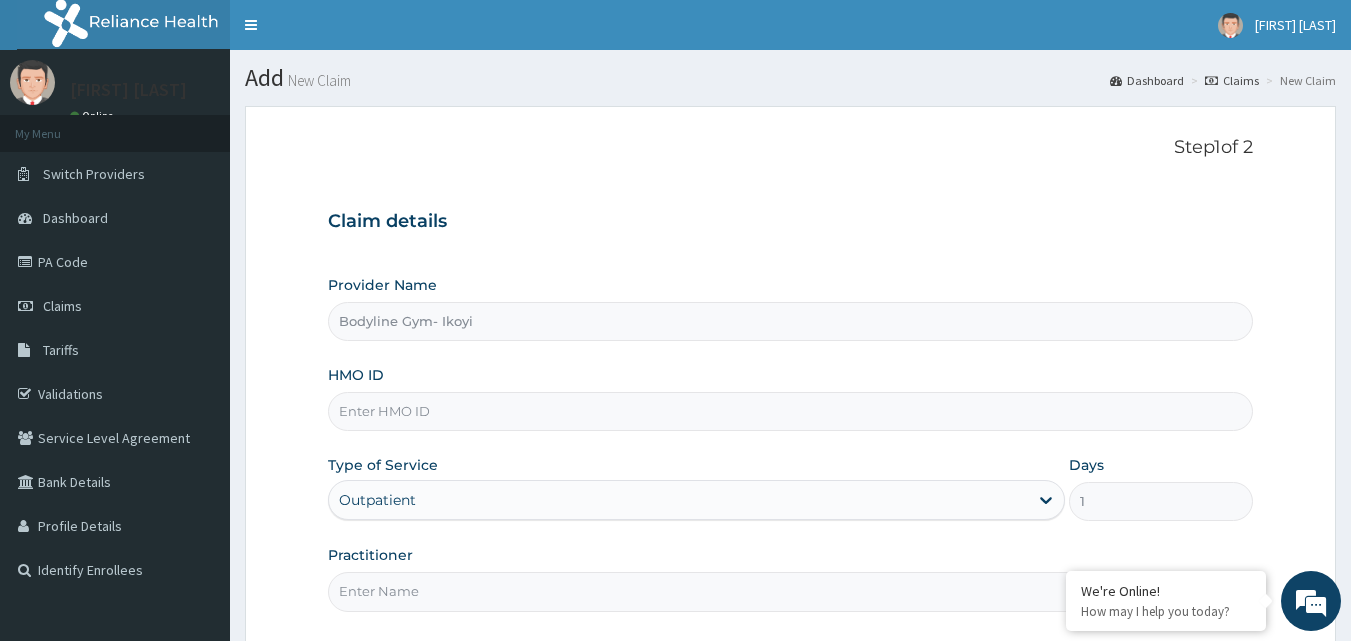 click on "HMO ID" at bounding box center [791, 411] 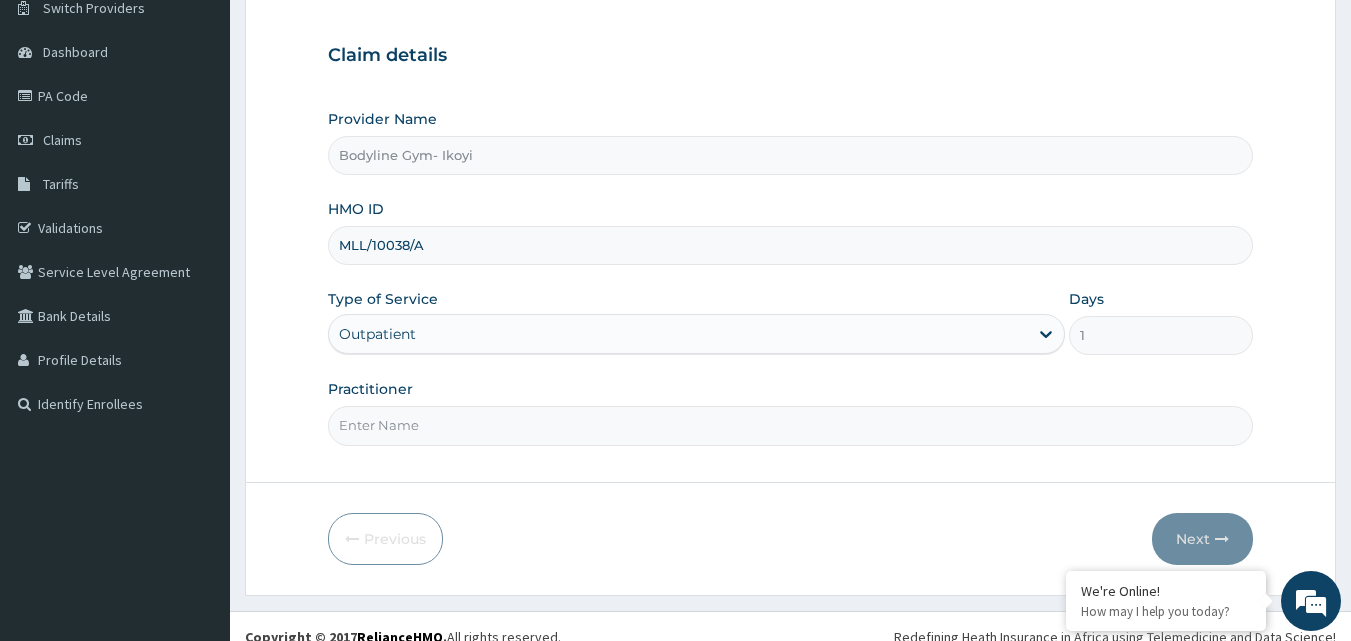 scroll, scrollTop: 187, scrollLeft: 0, axis: vertical 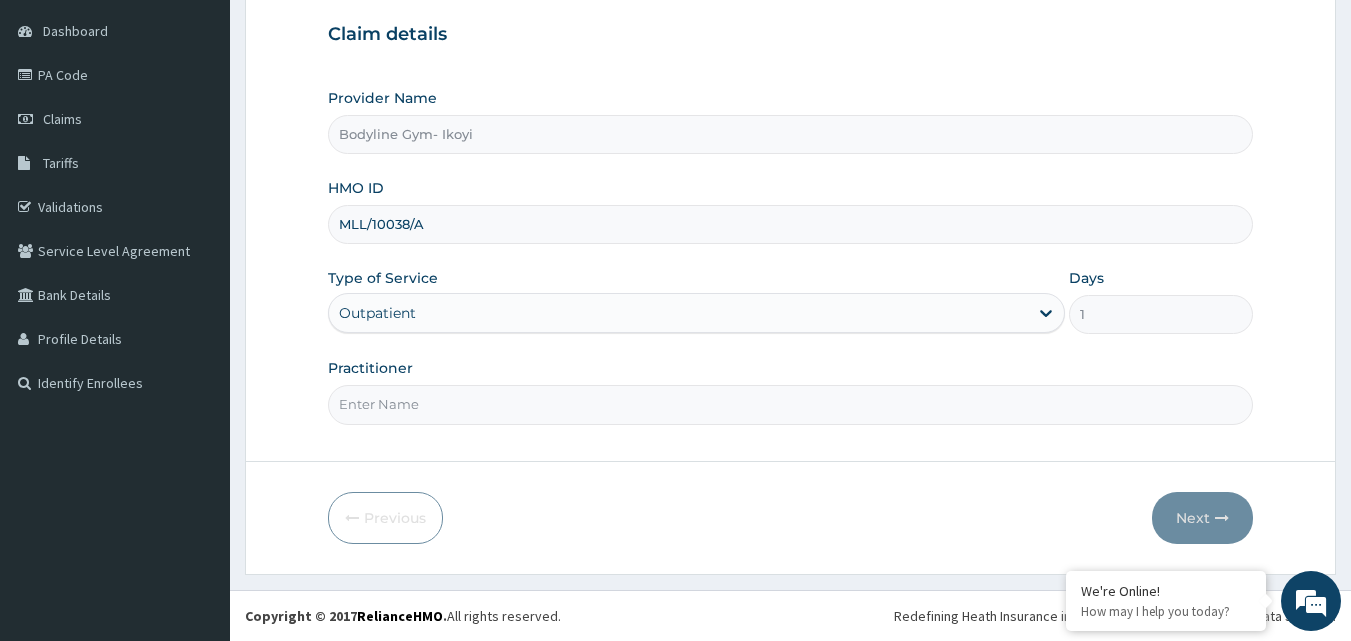 type on "MLL/10038/A" 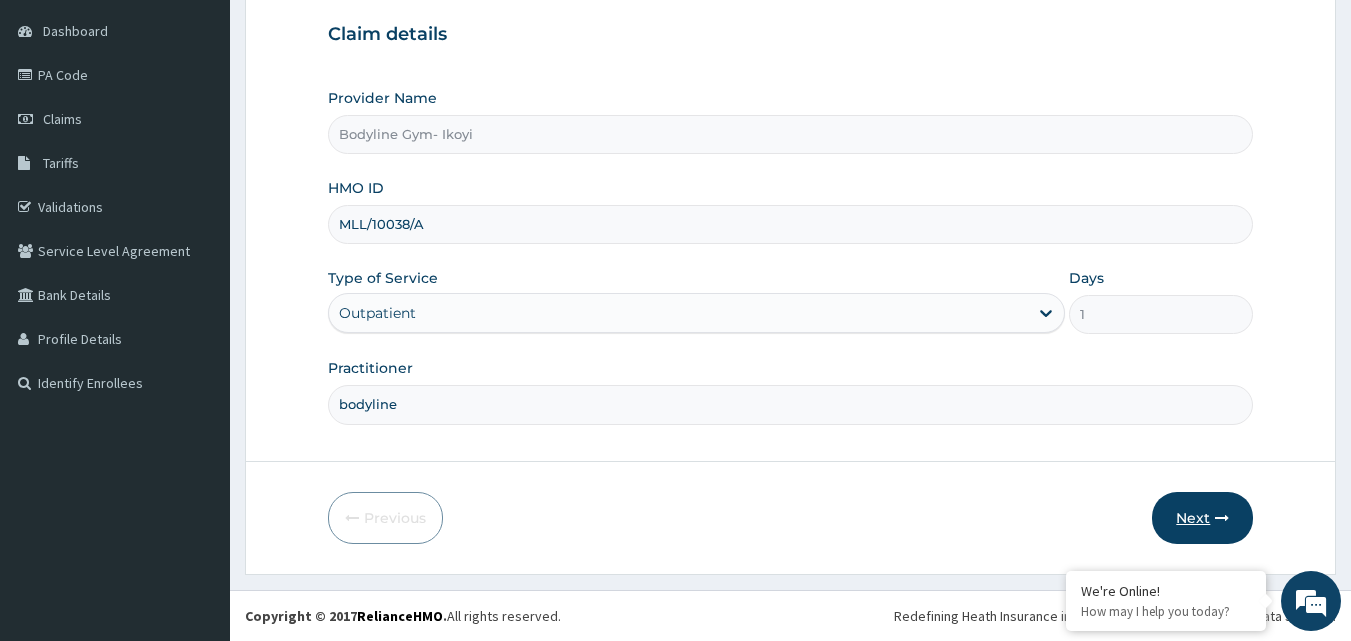 type on "bodyline" 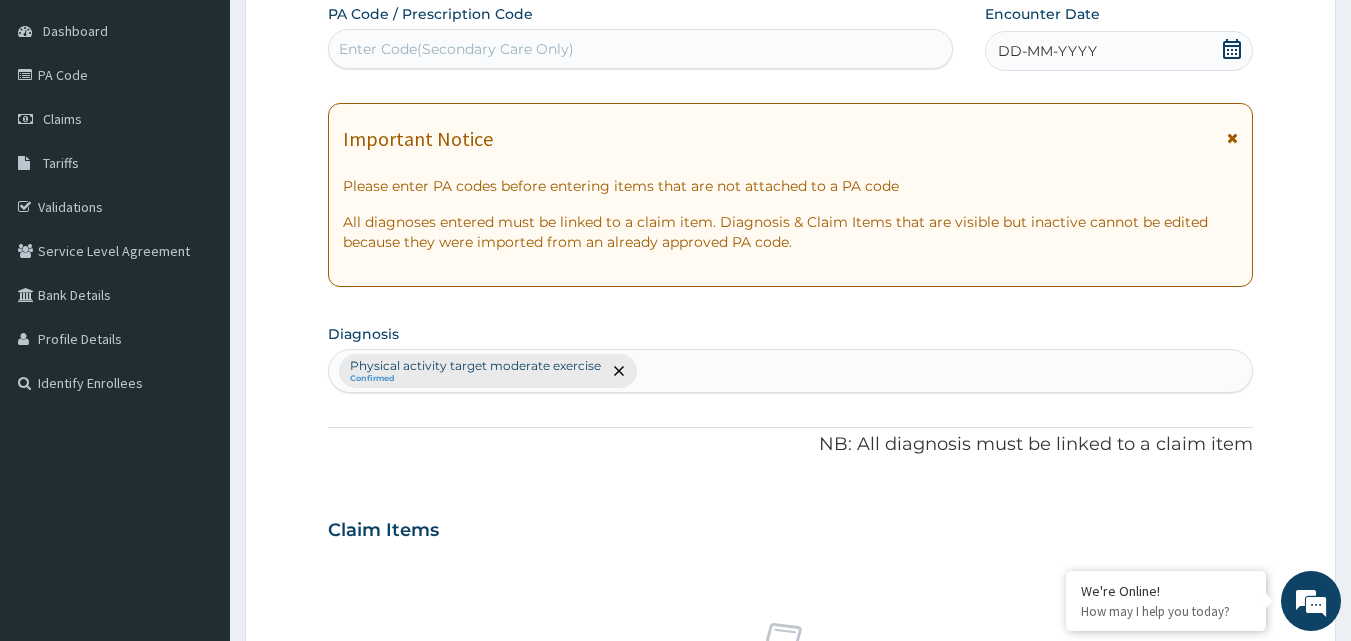 click on "Enter Code(Secondary Care Only)" at bounding box center (456, 49) 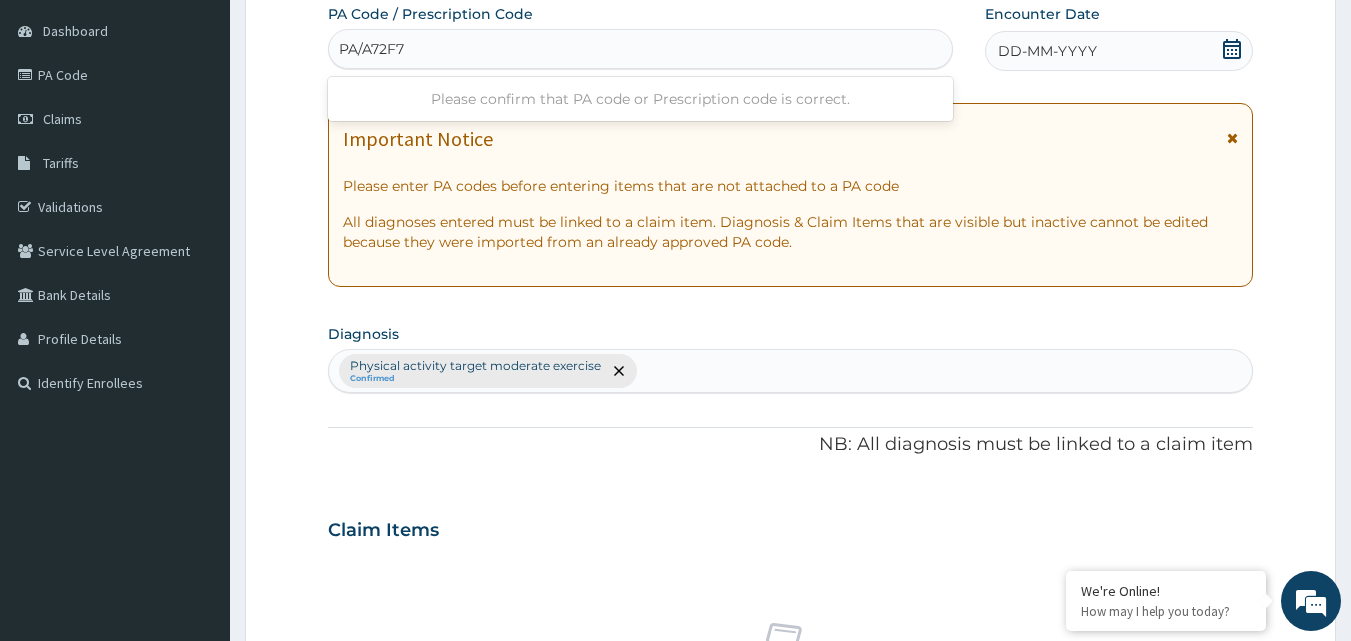type on "PA/A72F78" 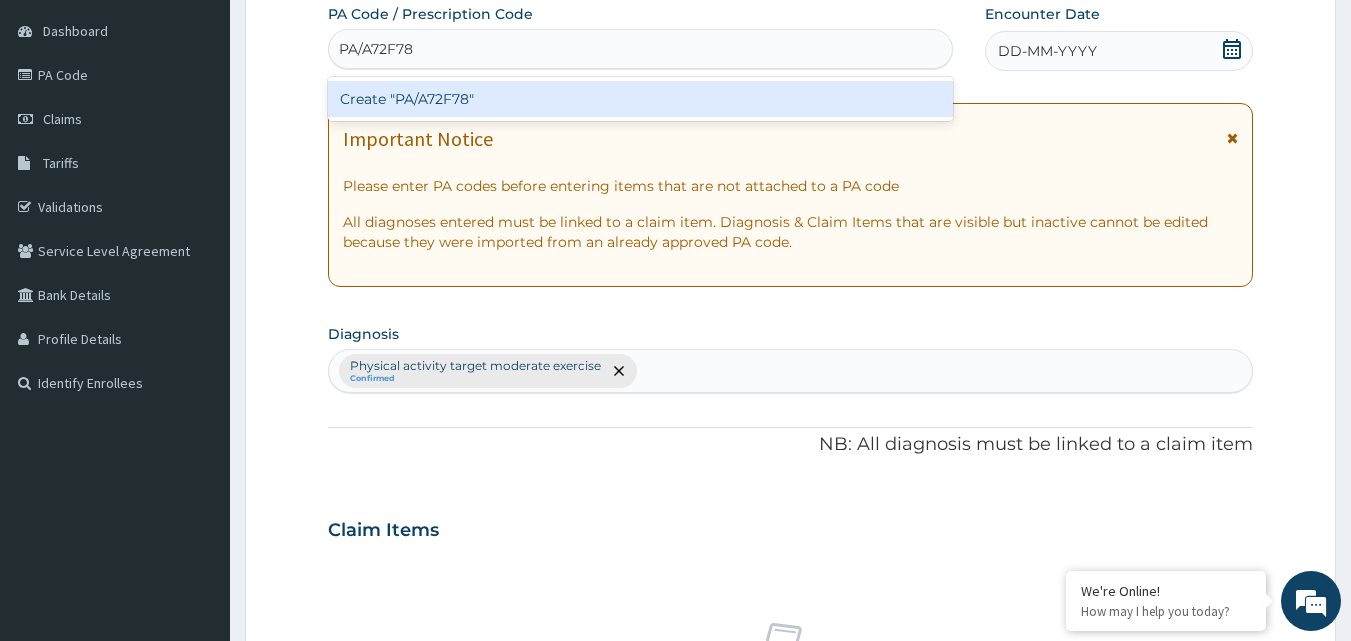 click on "Create "[ID]"" at bounding box center [641, 99] 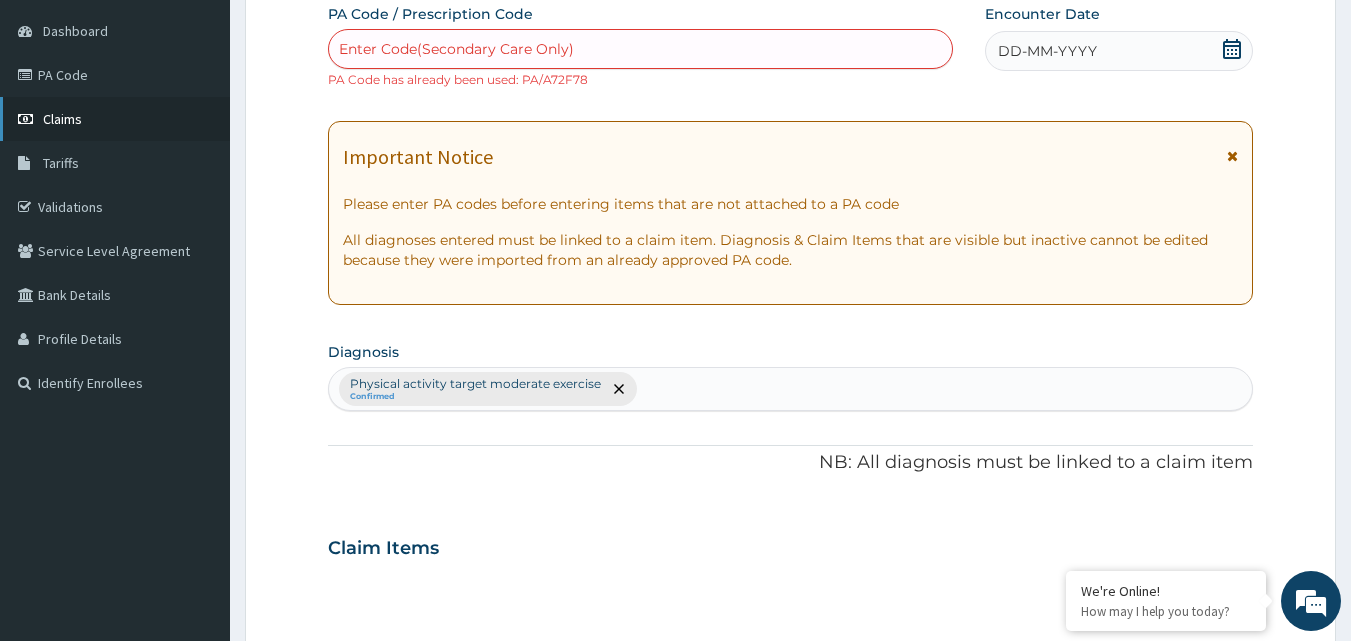 click on "Claims" at bounding box center [115, 119] 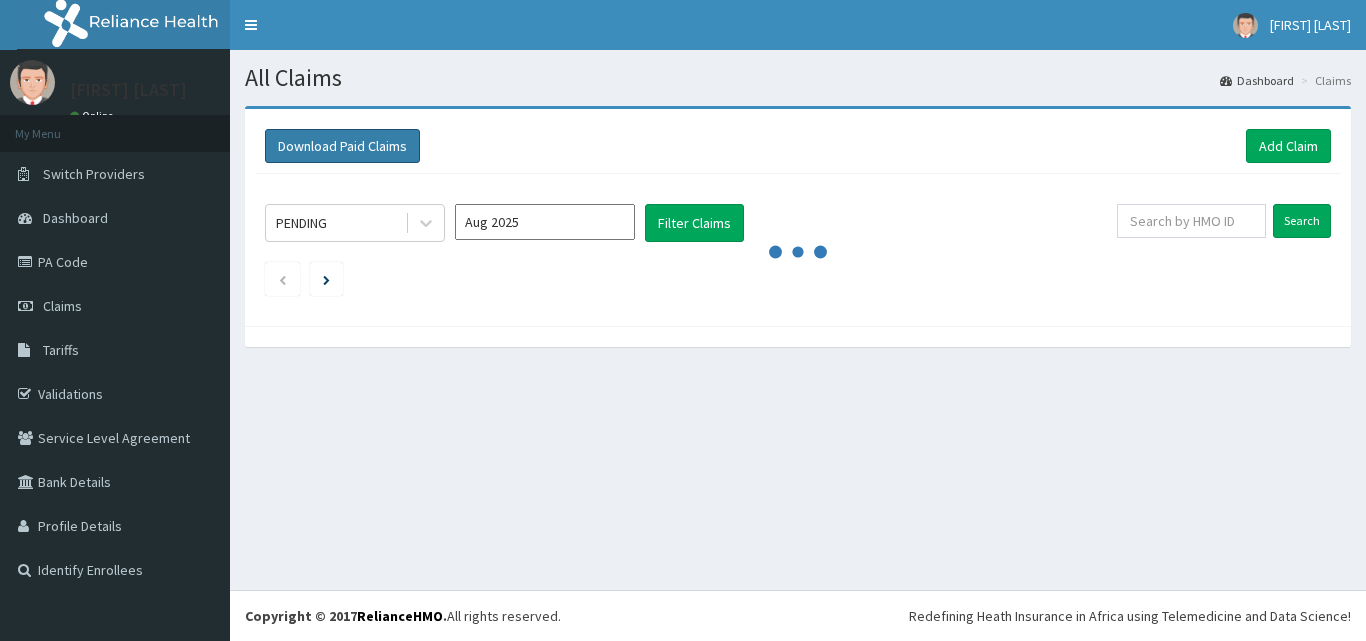 scroll, scrollTop: 0, scrollLeft: 0, axis: both 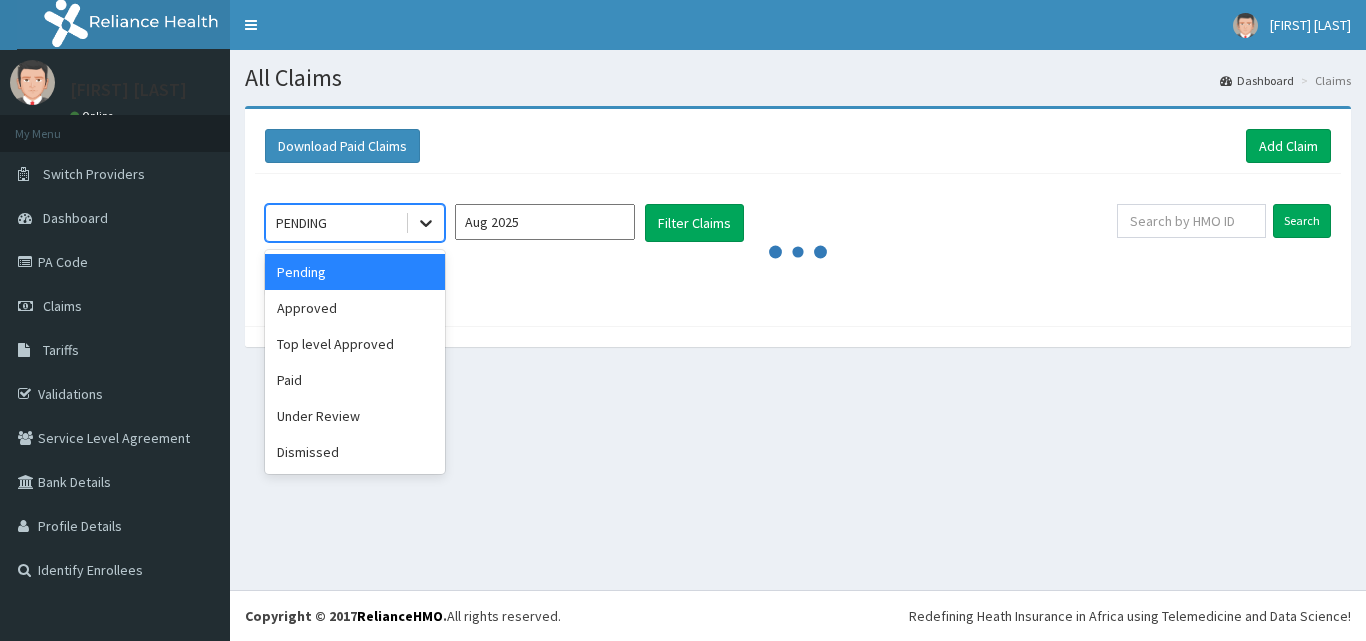 click 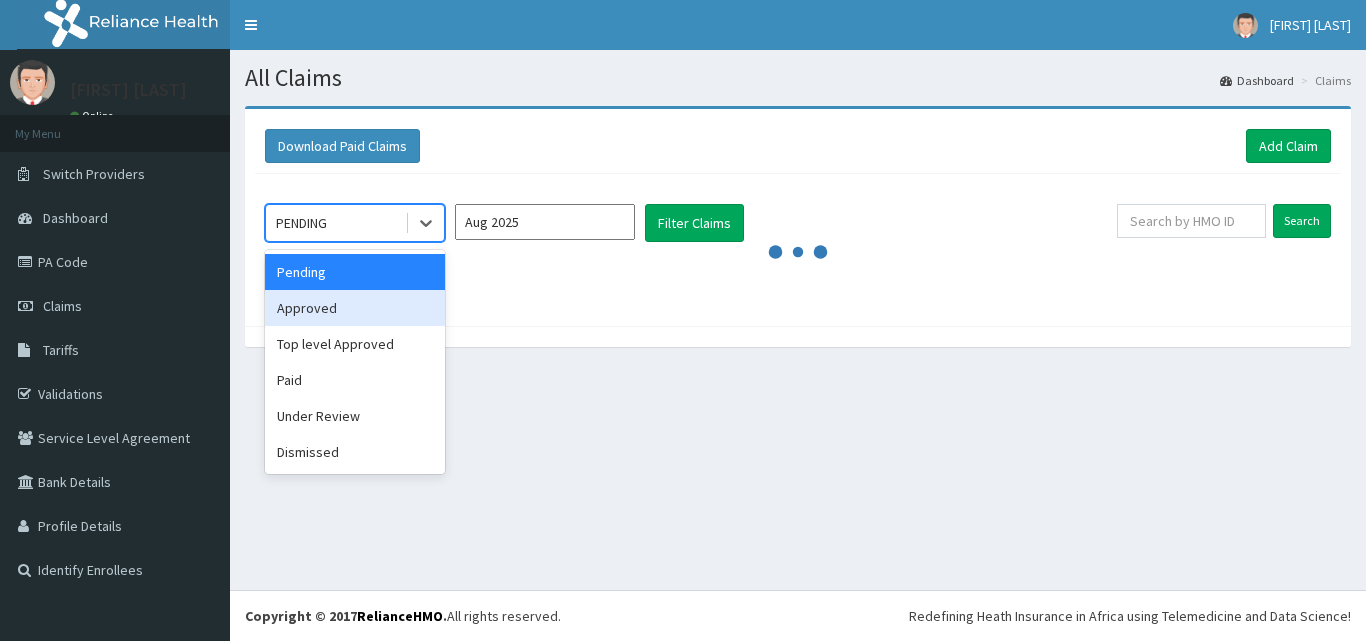 click on "Approved" at bounding box center (355, 308) 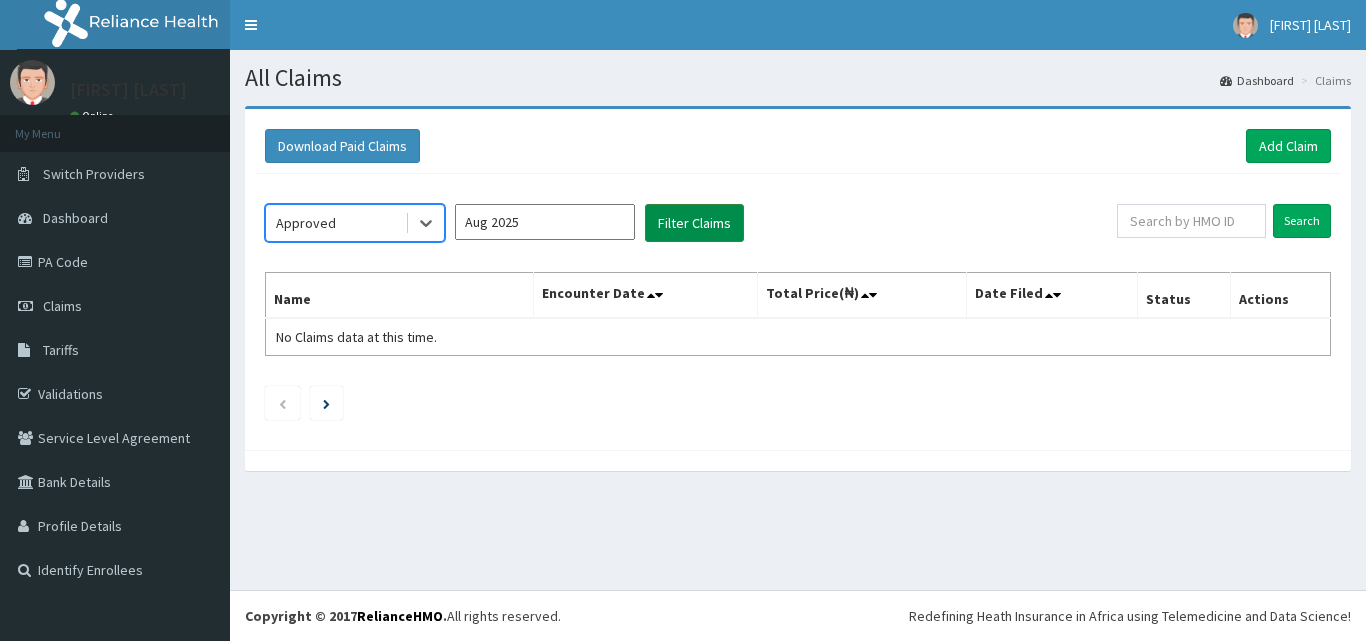 click on "Filter Claims" at bounding box center [694, 223] 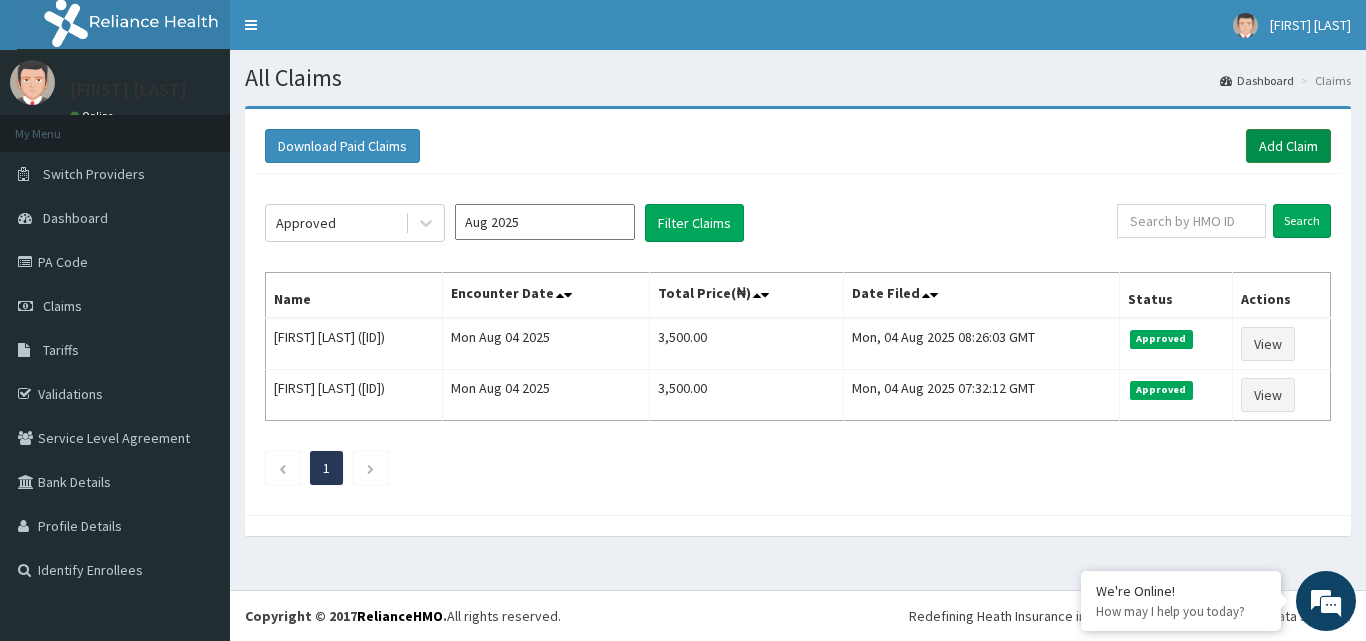 click on "Add Claim" at bounding box center [1288, 146] 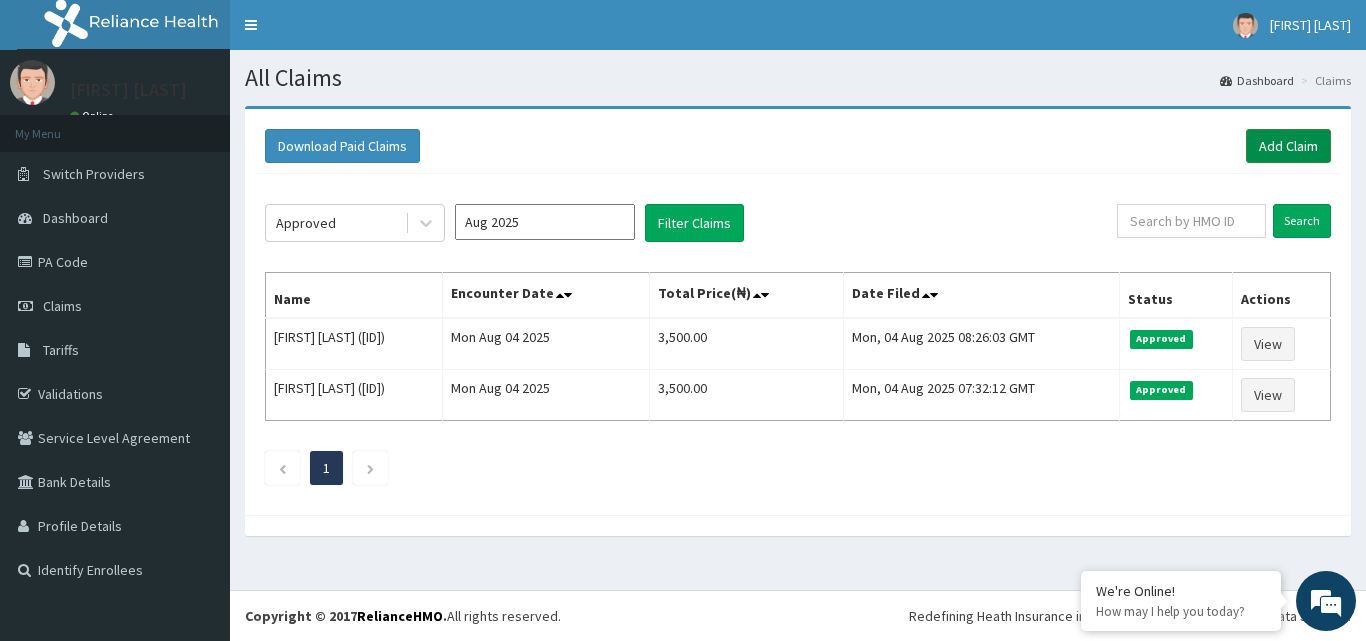 scroll, scrollTop: 0, scrollLeft: 0, axis: both 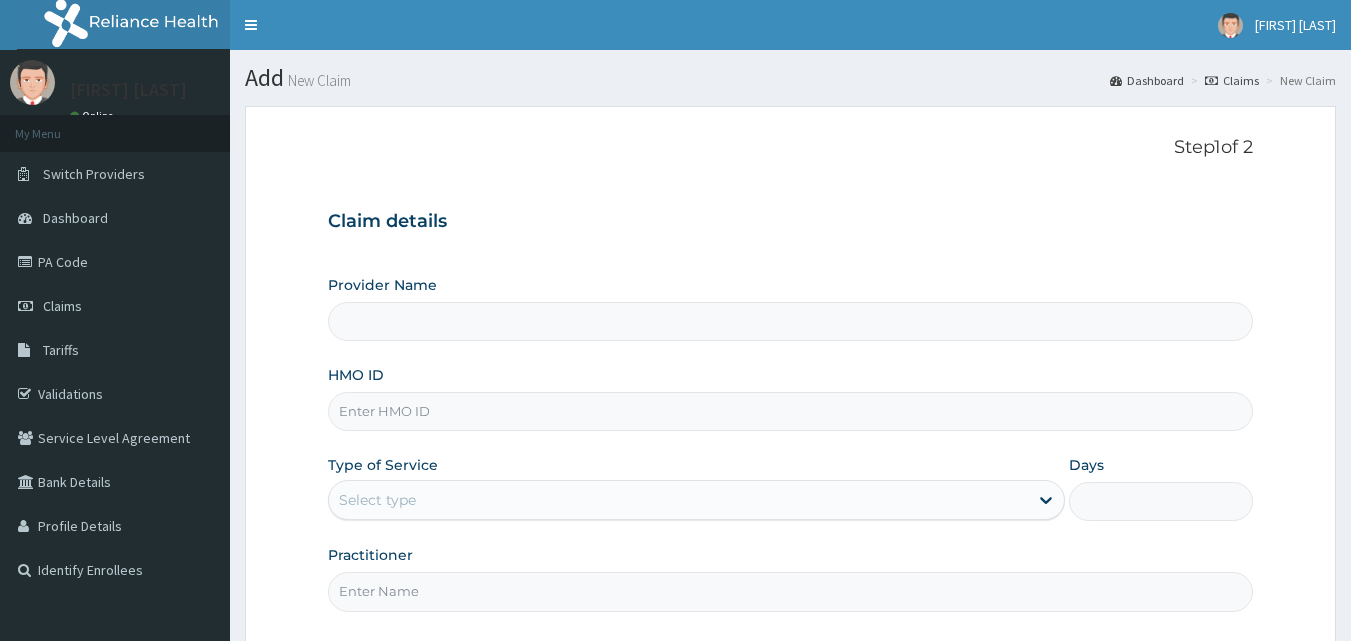 click on "HMO ID" at bounding box center (791, 411) 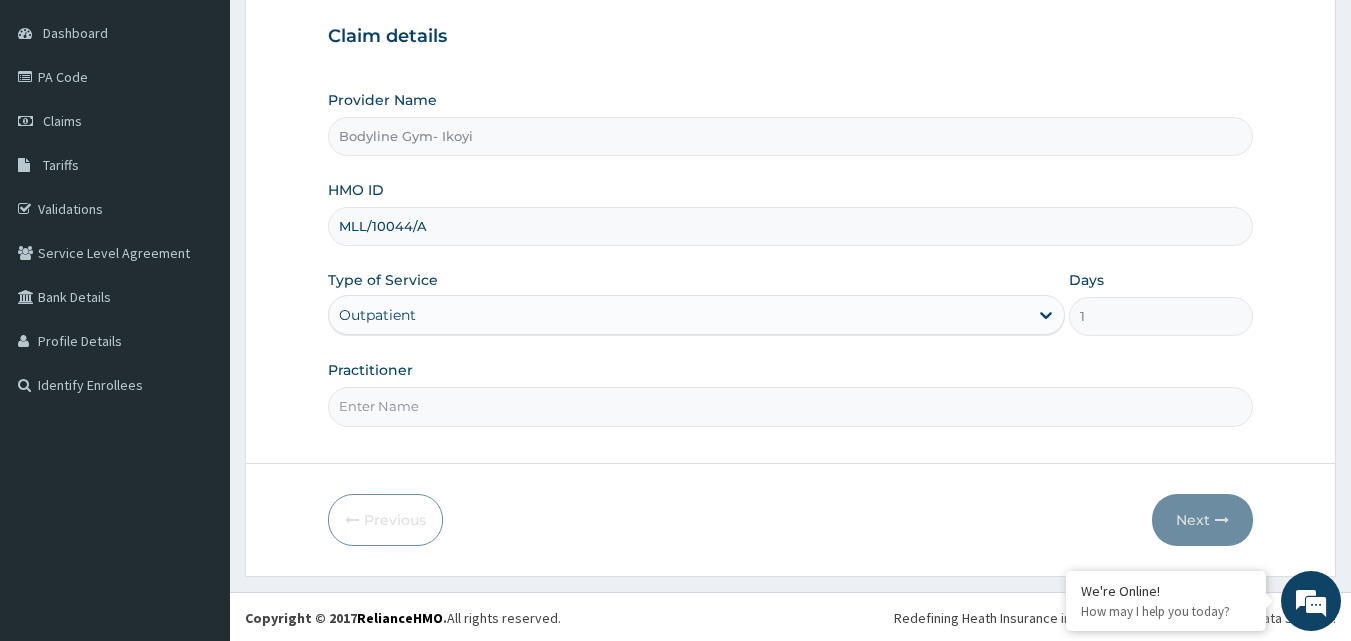 scroll, scrollTop: 187, scrollLeft: 0, axis: vertical 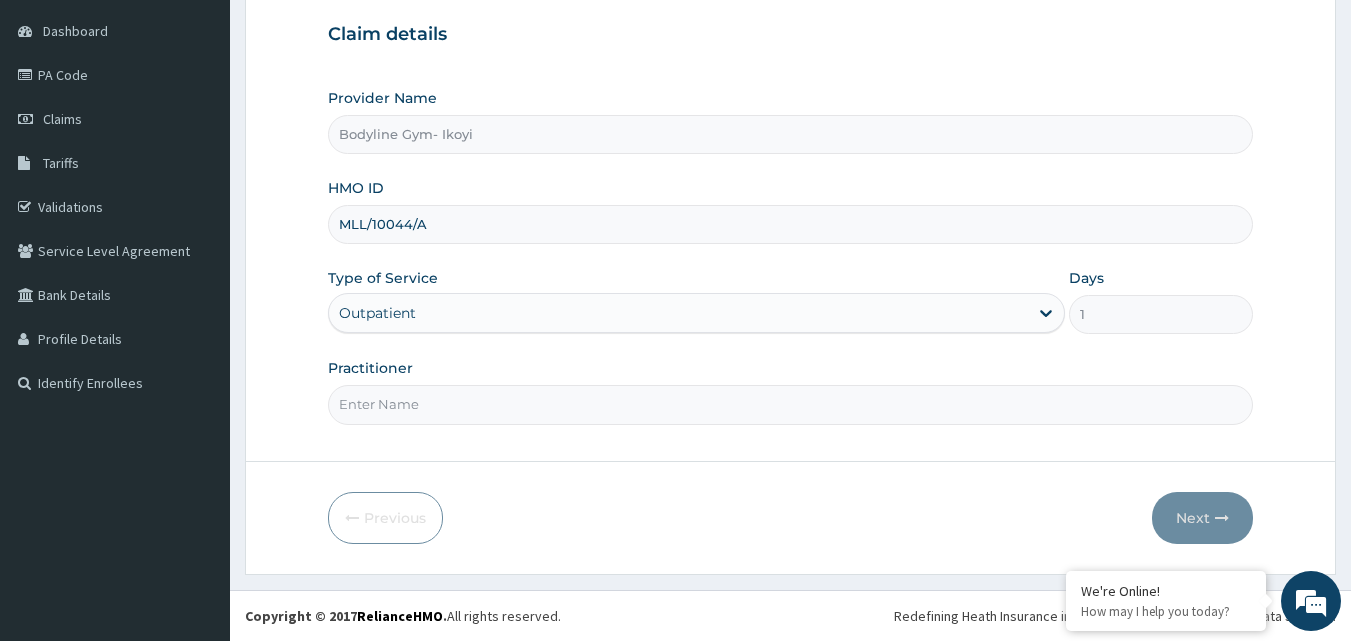 type on "MLL/10044/A" 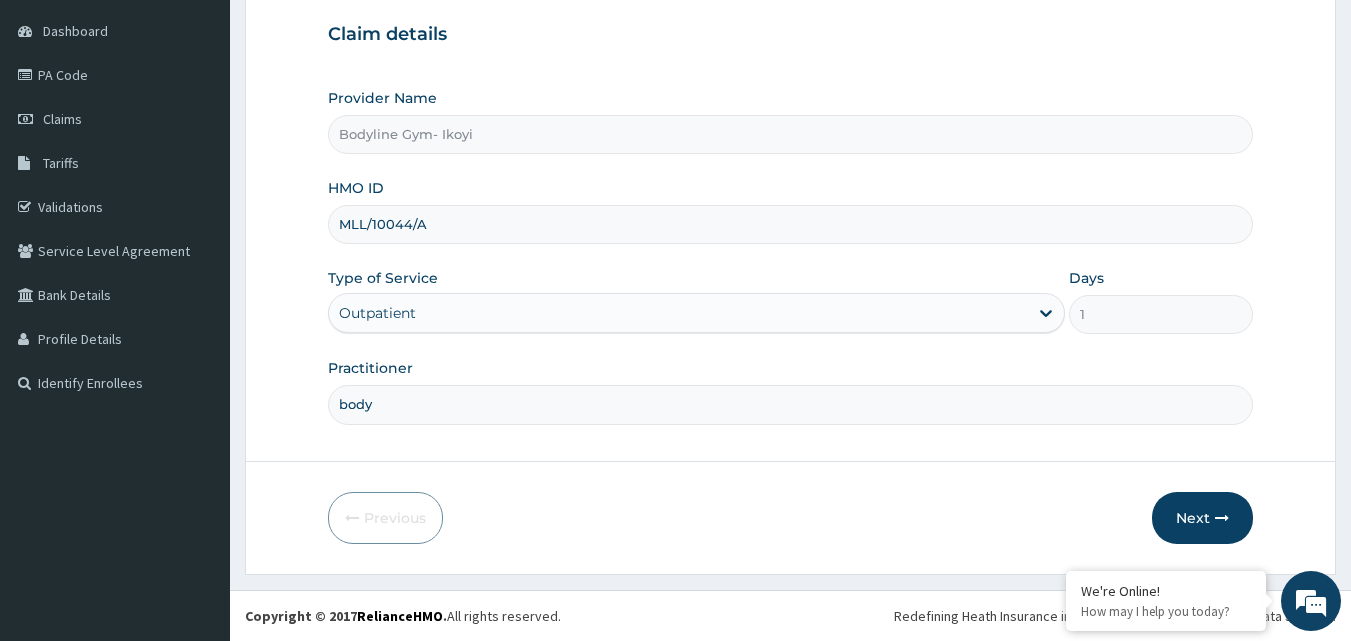scroll, scrollTop: 0, scrollLeft: 0, axis: both 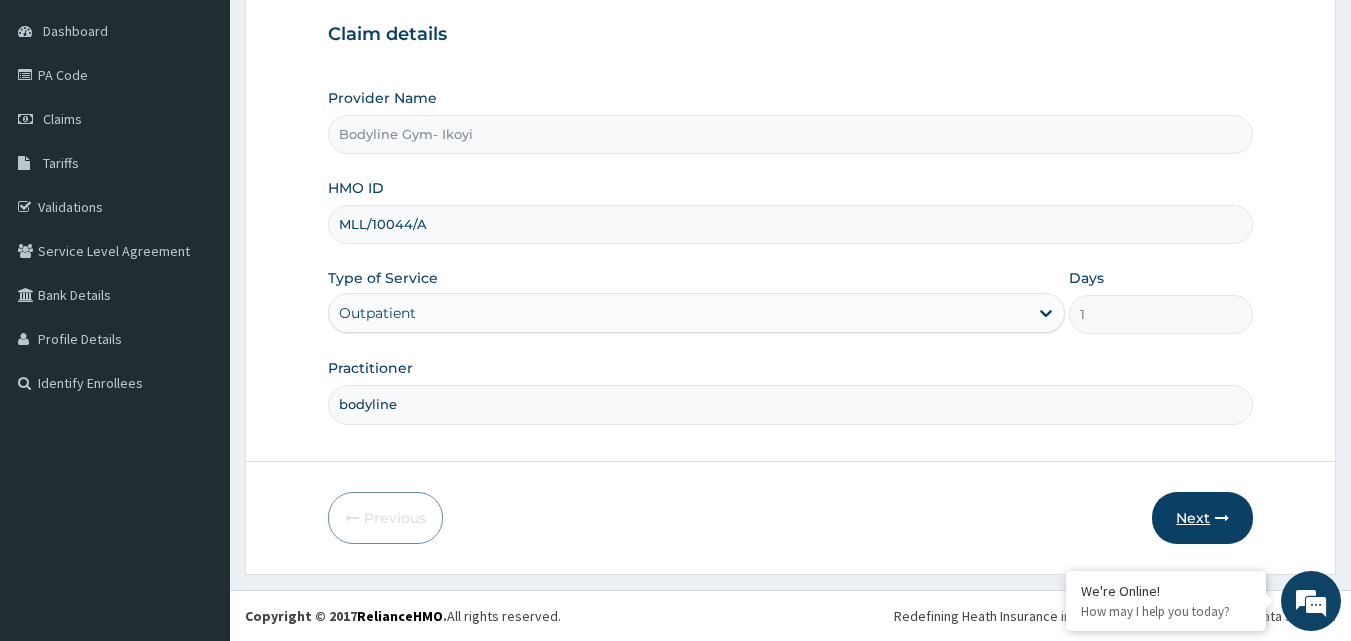type on "bodyline" 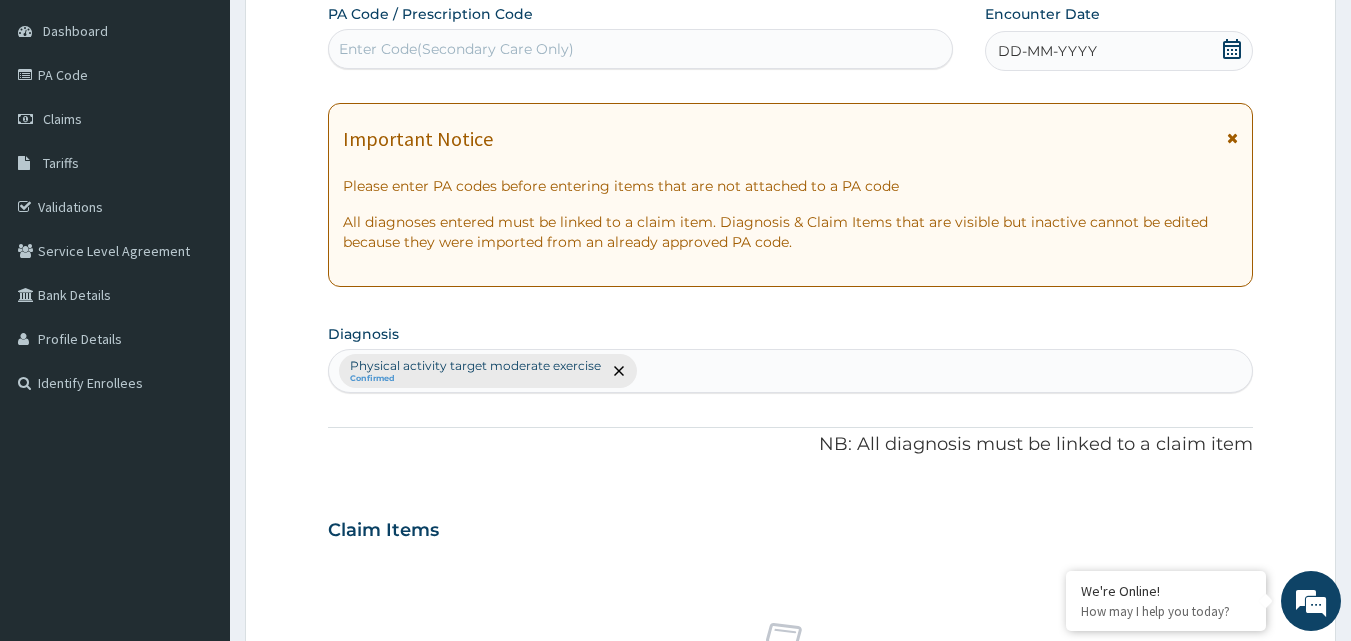 click on "Enter Code(Secondary Care Only)" at bounding box center [641, 49] 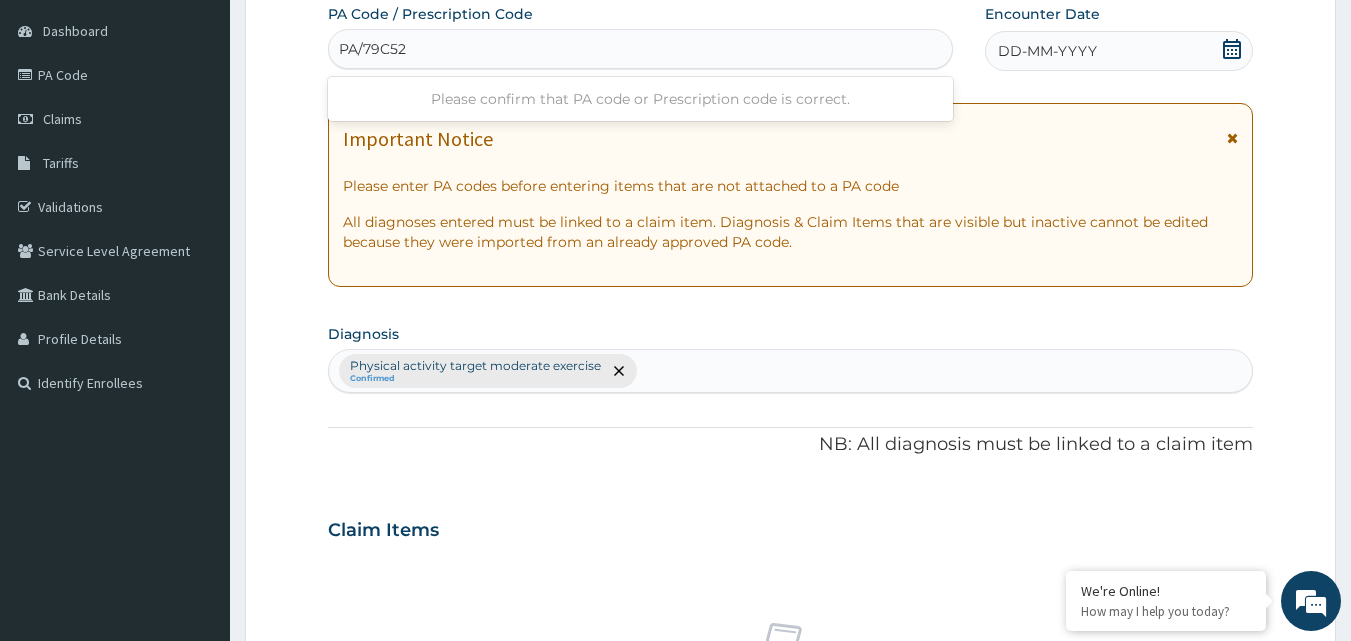 type on "PA/79C52B" 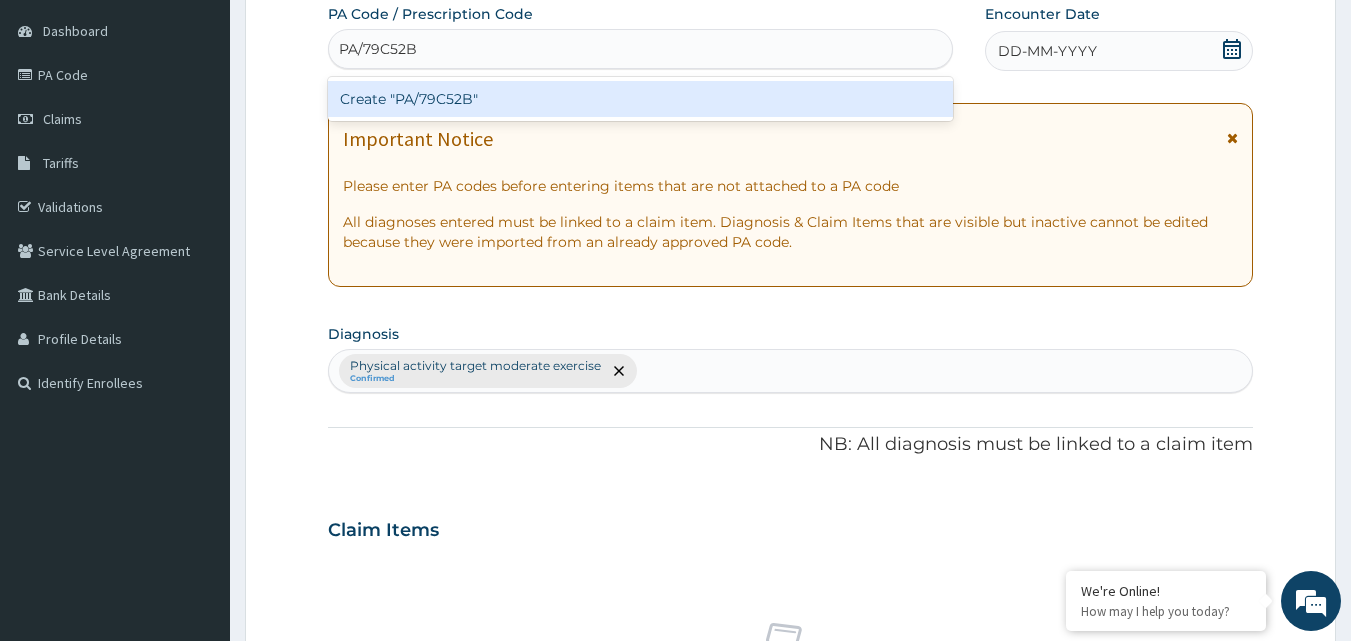 click on "Create "PA/79C52B"" at bounding box center (641, 99) 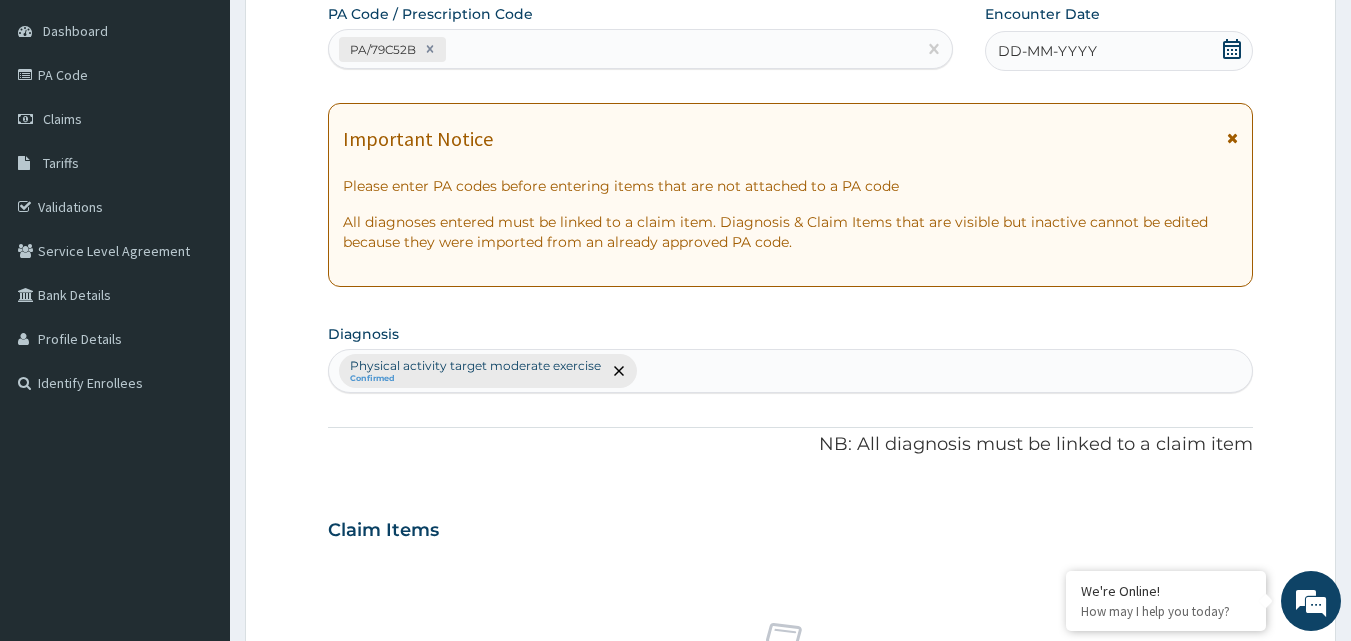 click on "DD-MM-YYYY" at bounding box center (1119, 51) 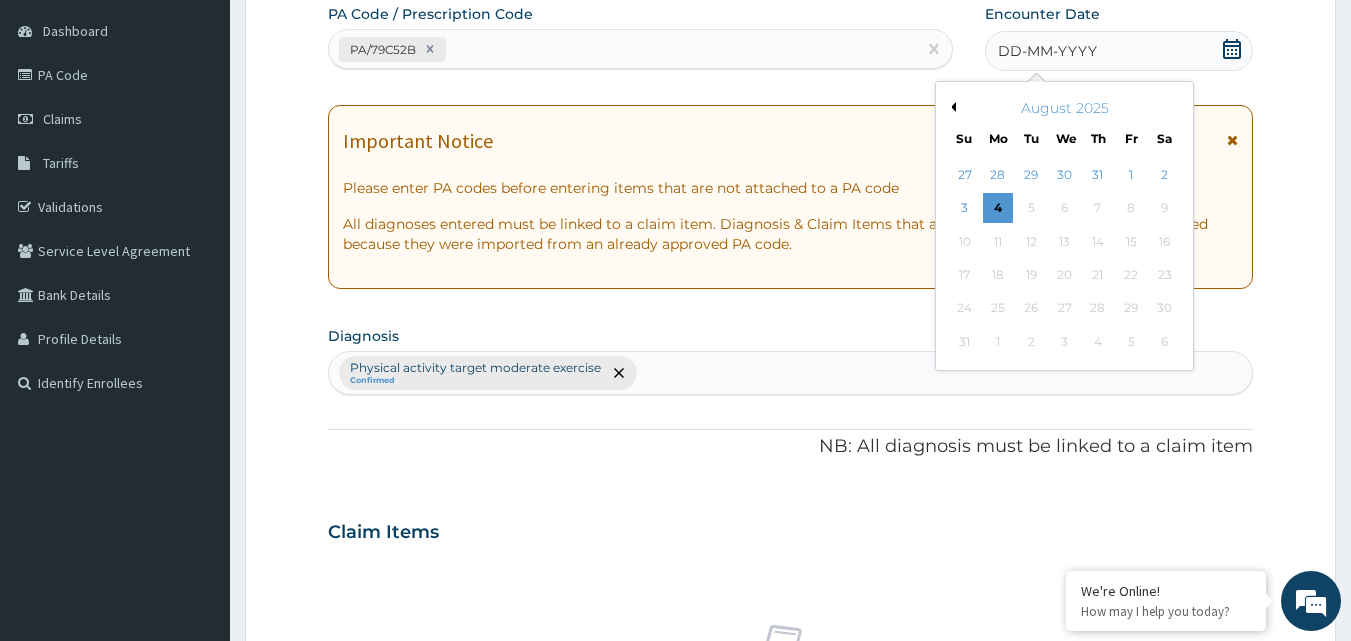 click on "4" at bounding box center [998, 209] 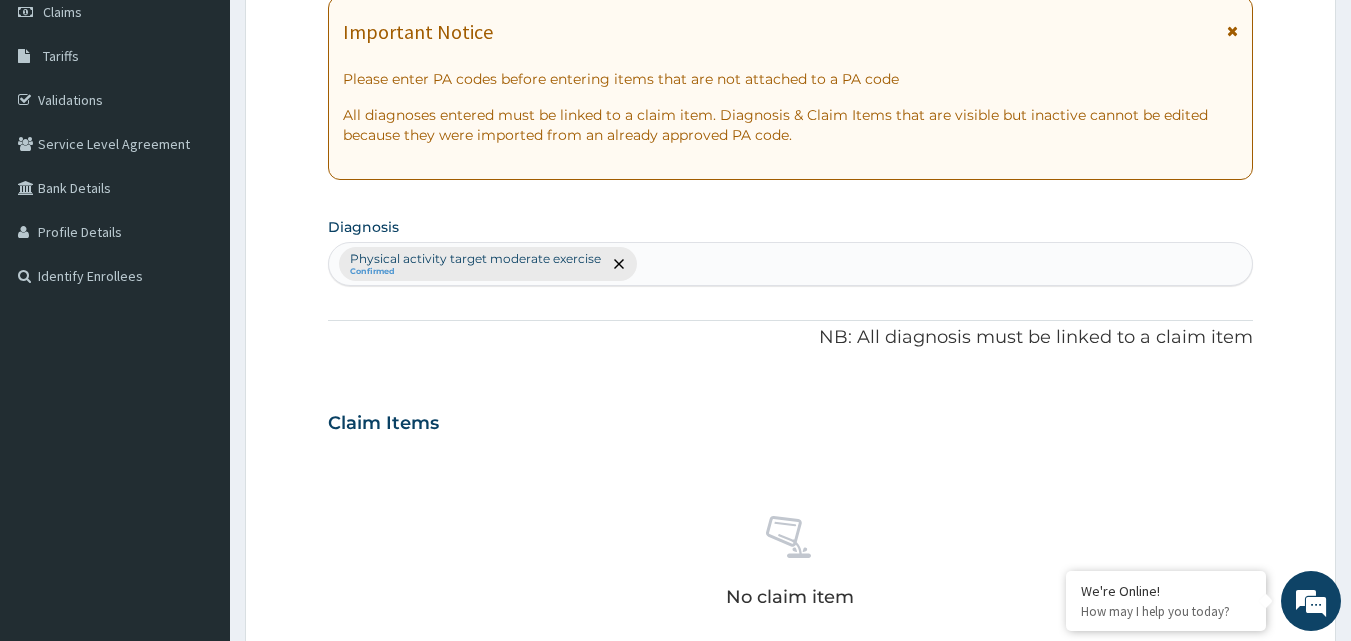 scroll, scrollTop: 687, scrollLeft: 0, axis: vertical 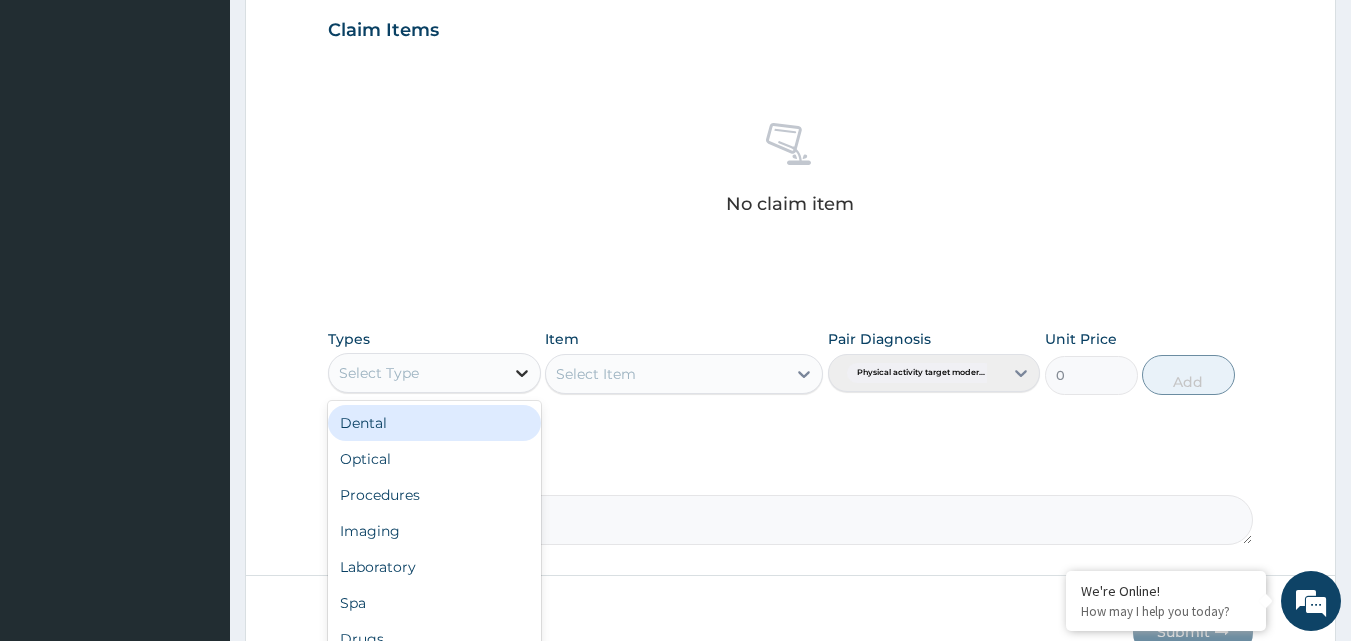 click at bounding box center (522, 373) 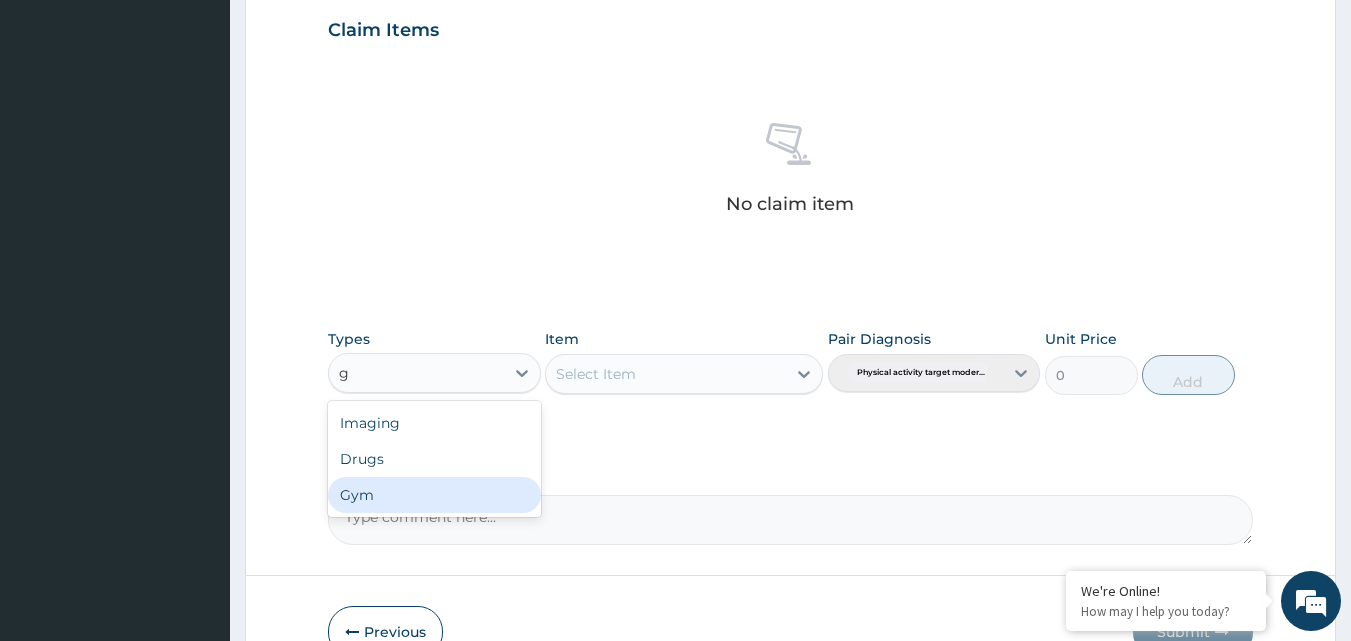 click on "Gym" at bounding box center [434, 495] 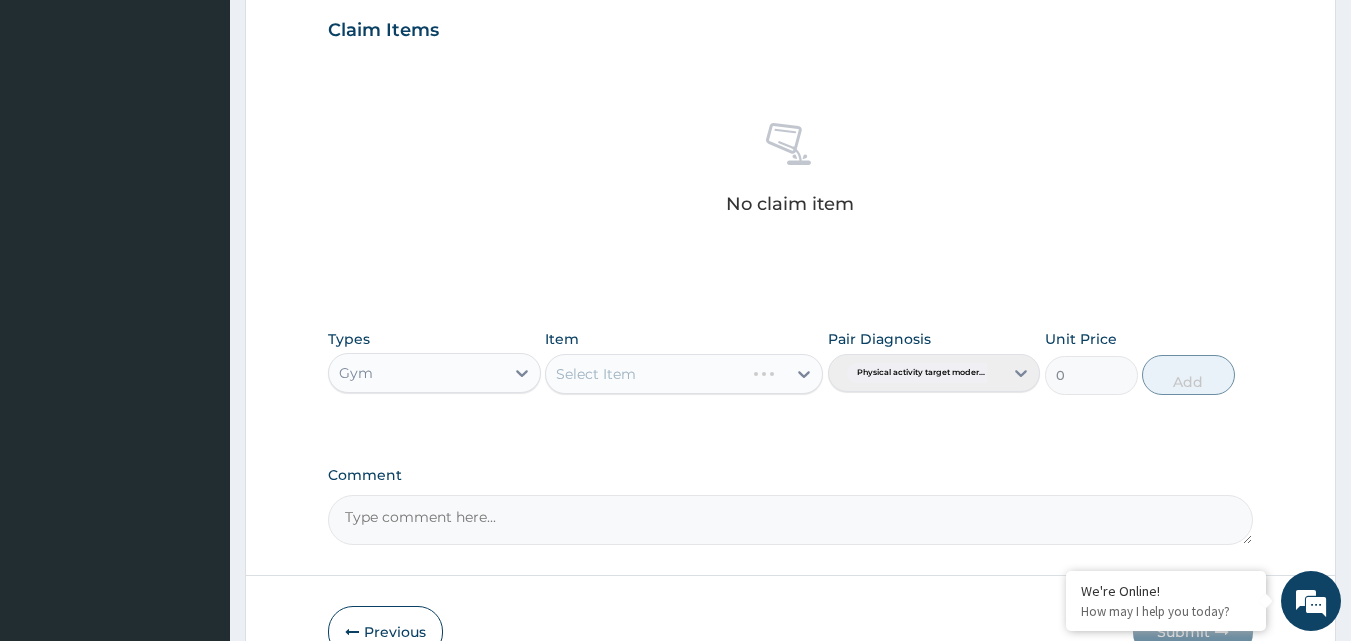 click on "Select Item" at bounding box center [684, 374] 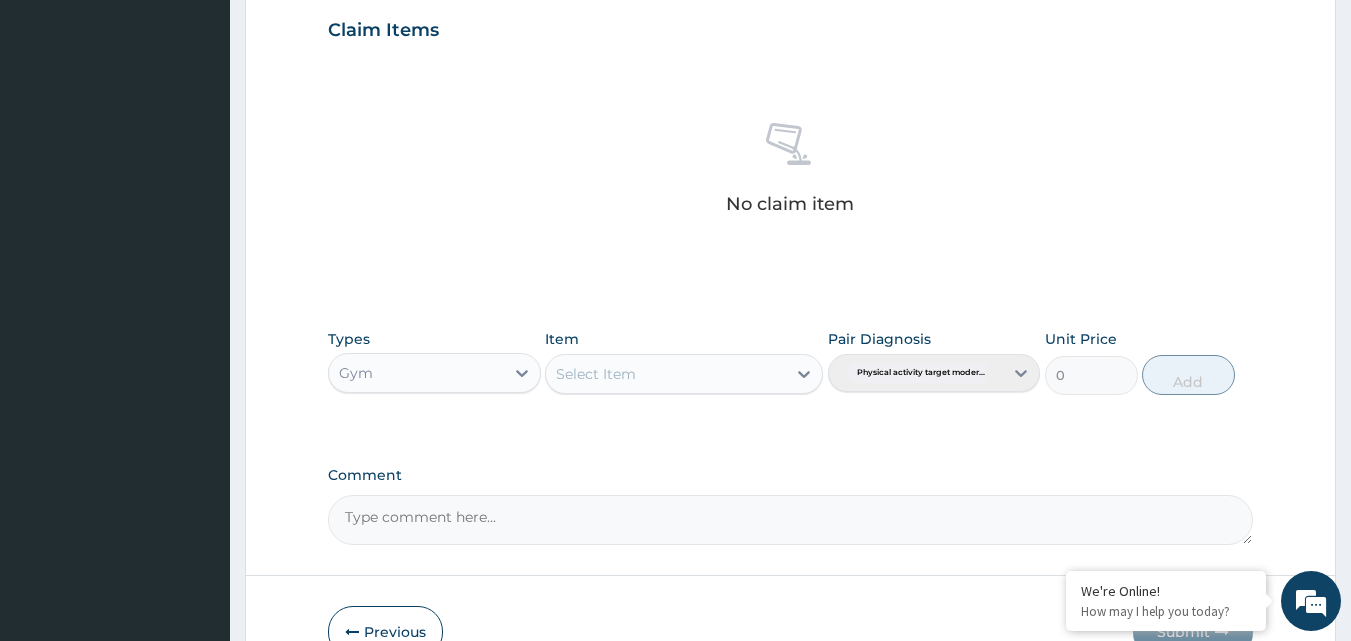 click on "Select Item" at bounding box center [666, 374] 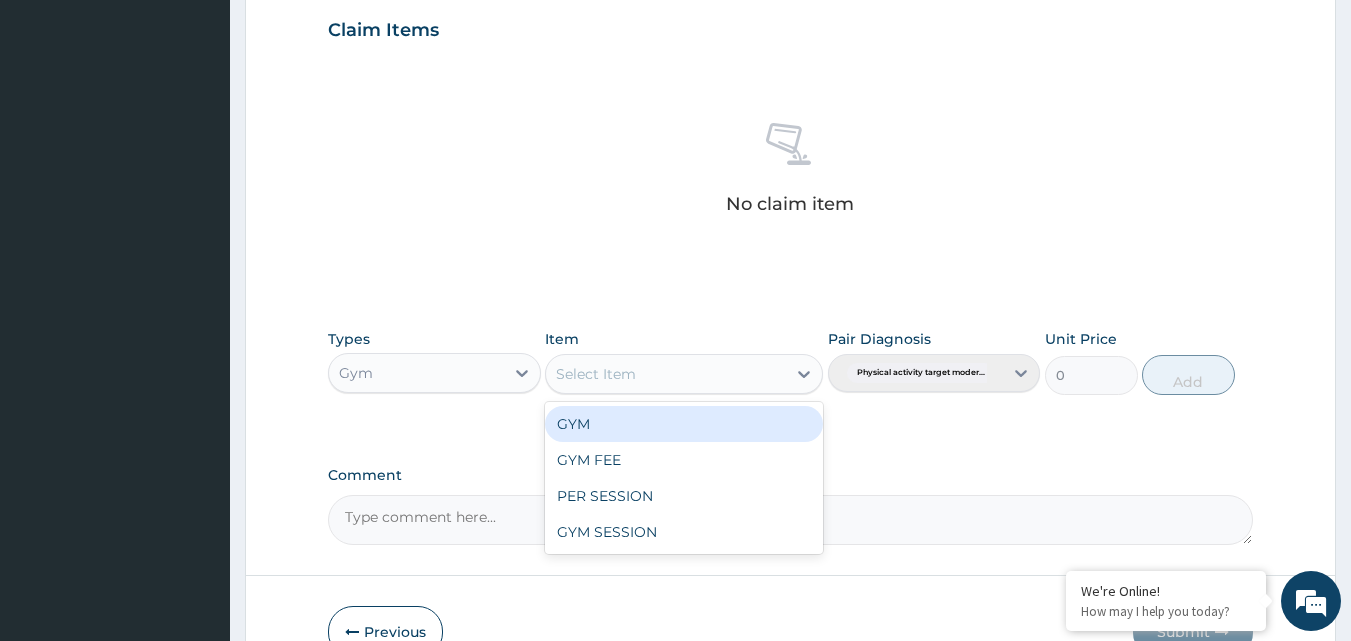 click on "GYM" at bounding box center [684, 424] 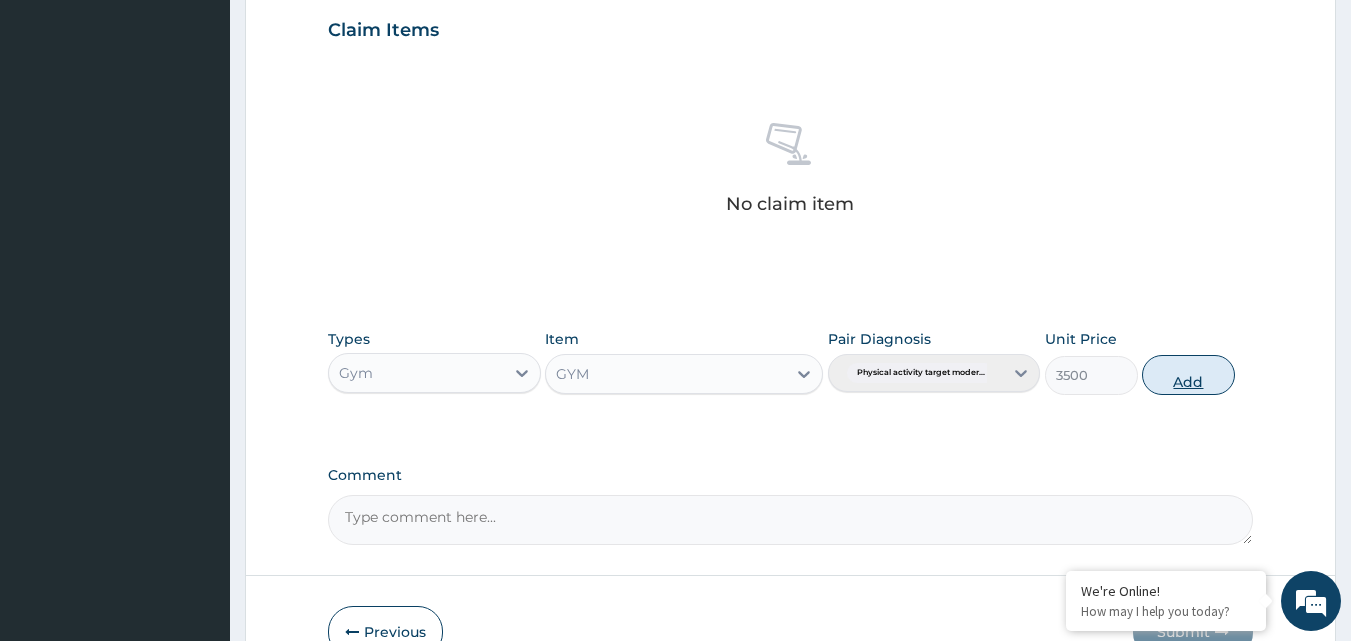 click on "Add" at bounding box center [1188, 375] 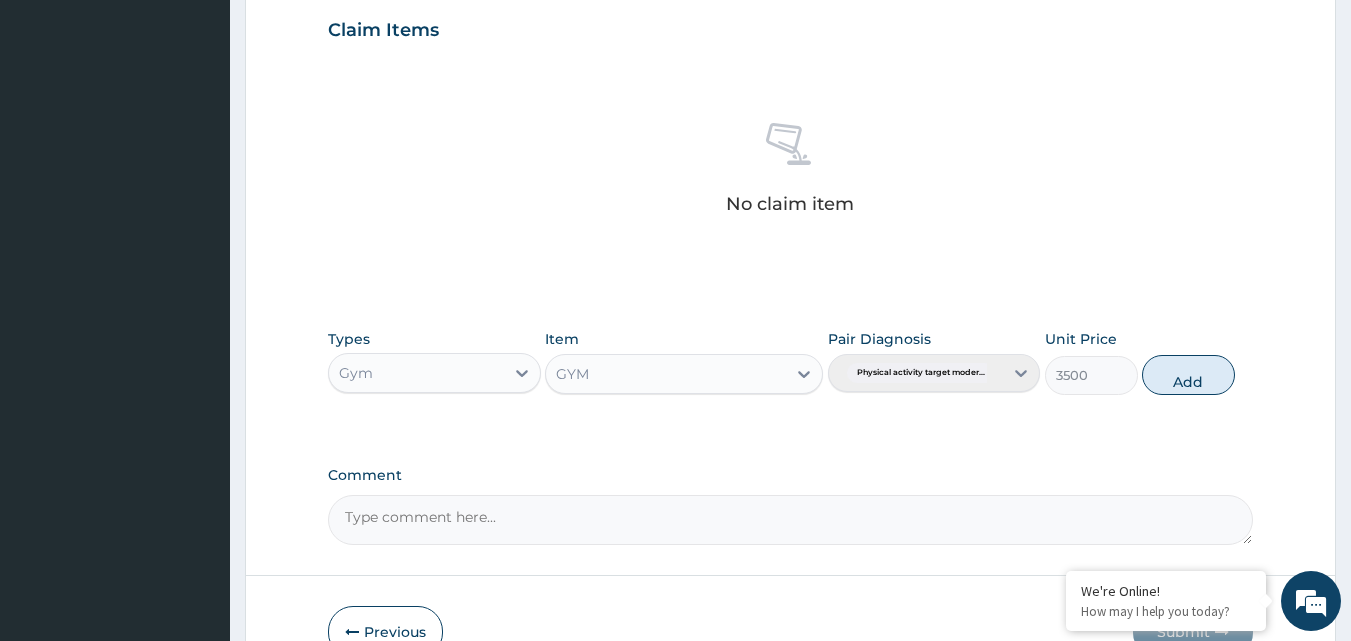 type on "0" 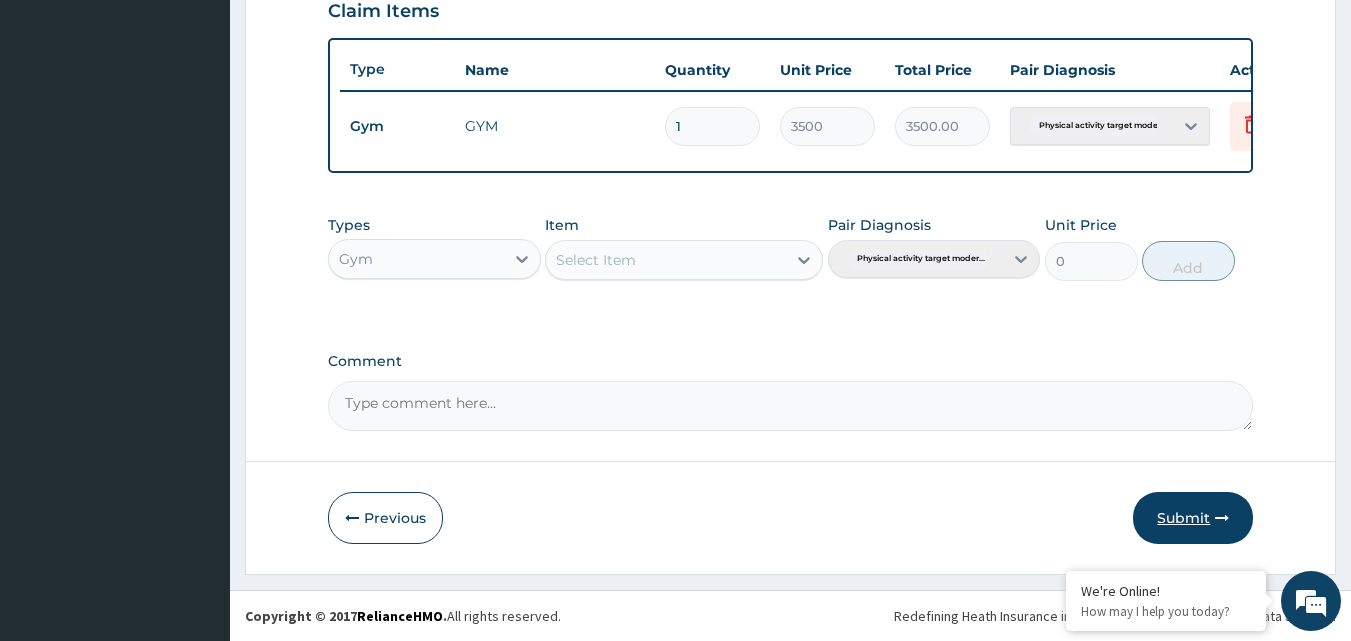 click on "Submit" at bounding box center [1193, 518] 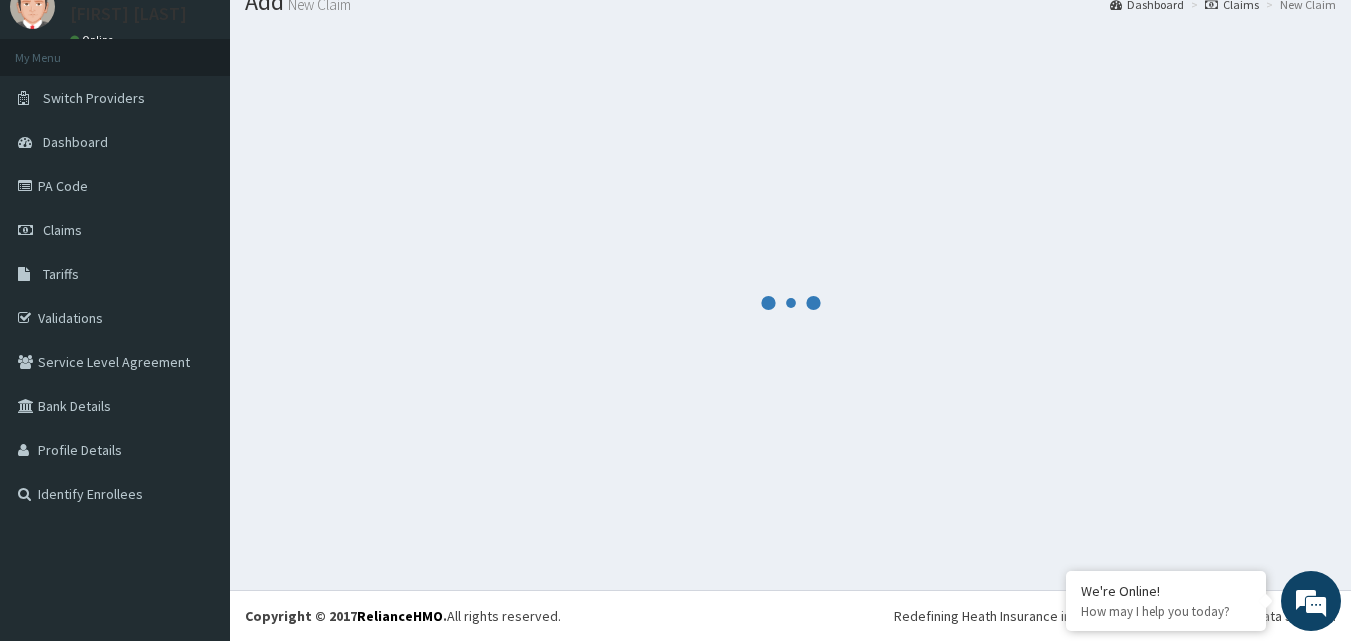 scroll, scrollTop: 721, scrollLeft: 0, axis: vertical 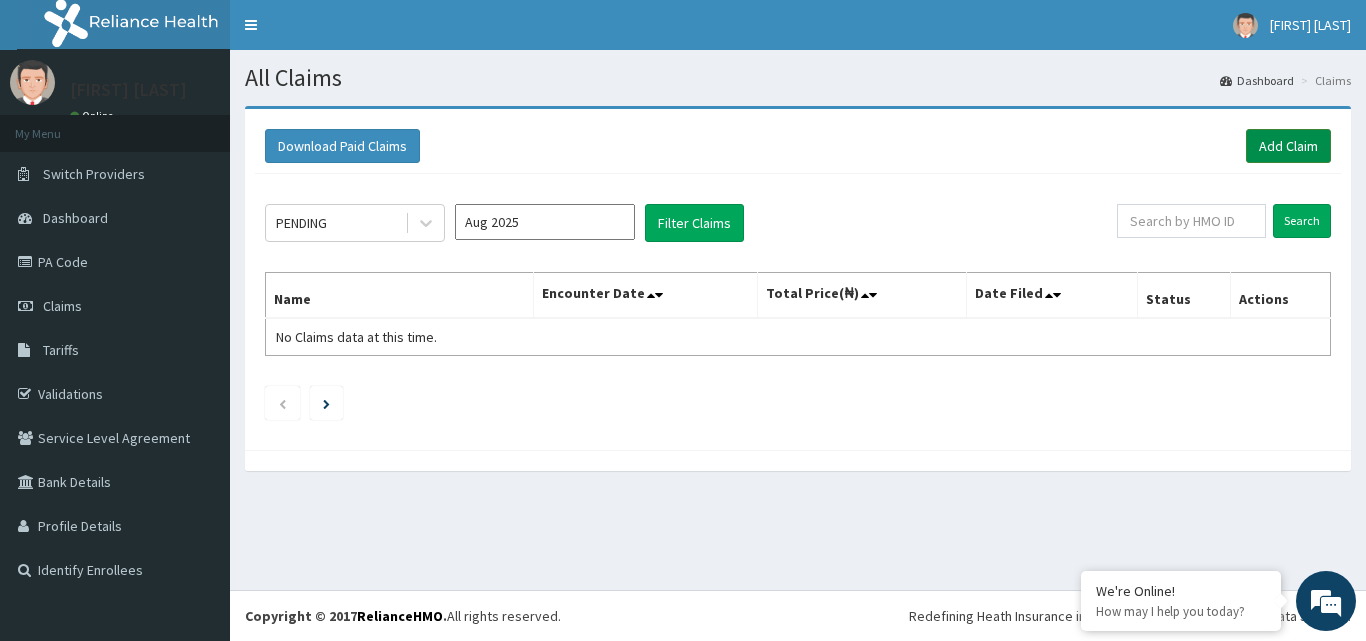click on "Add Claim" at bounding box center (1288, 146) 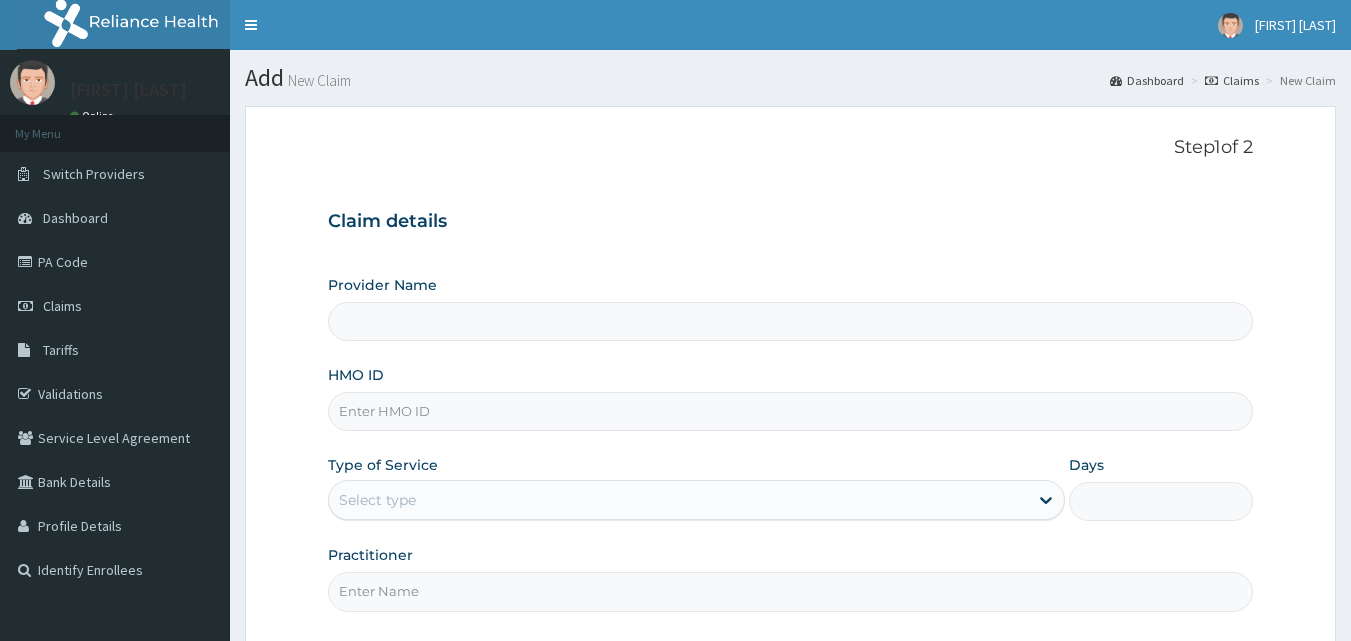 scroll, scrollTop: 0, scrollLeft: 0, axis: both 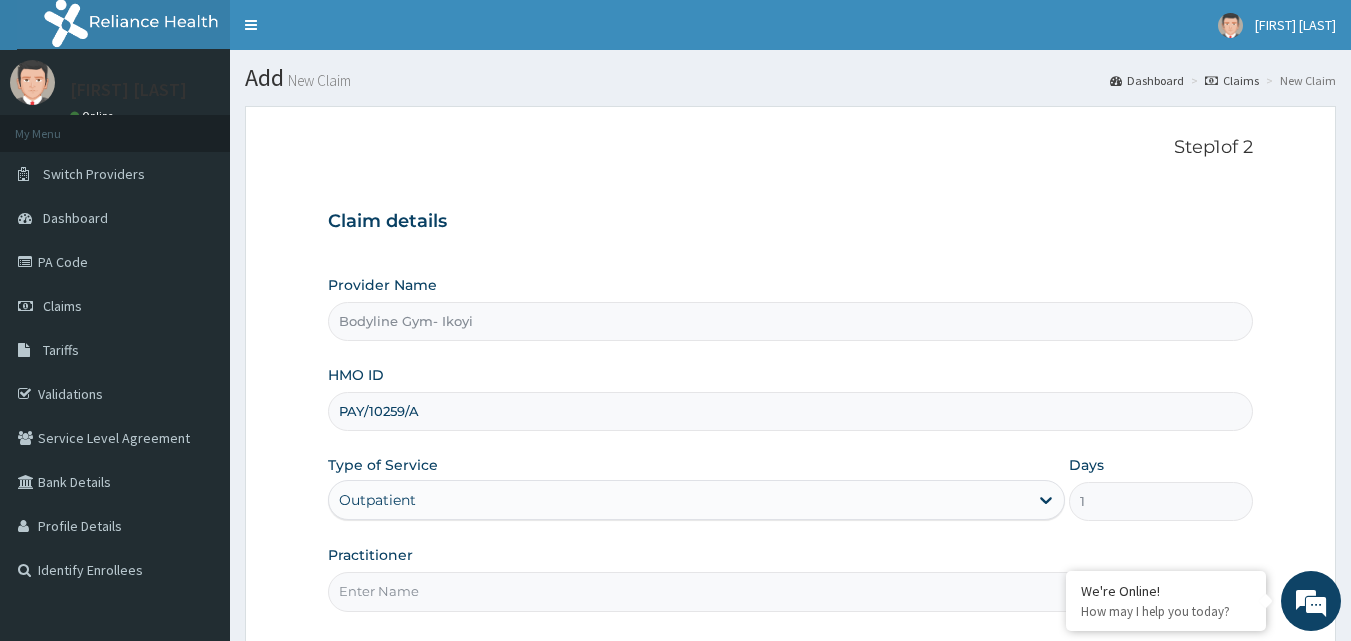 type on "PAY/10259/A" 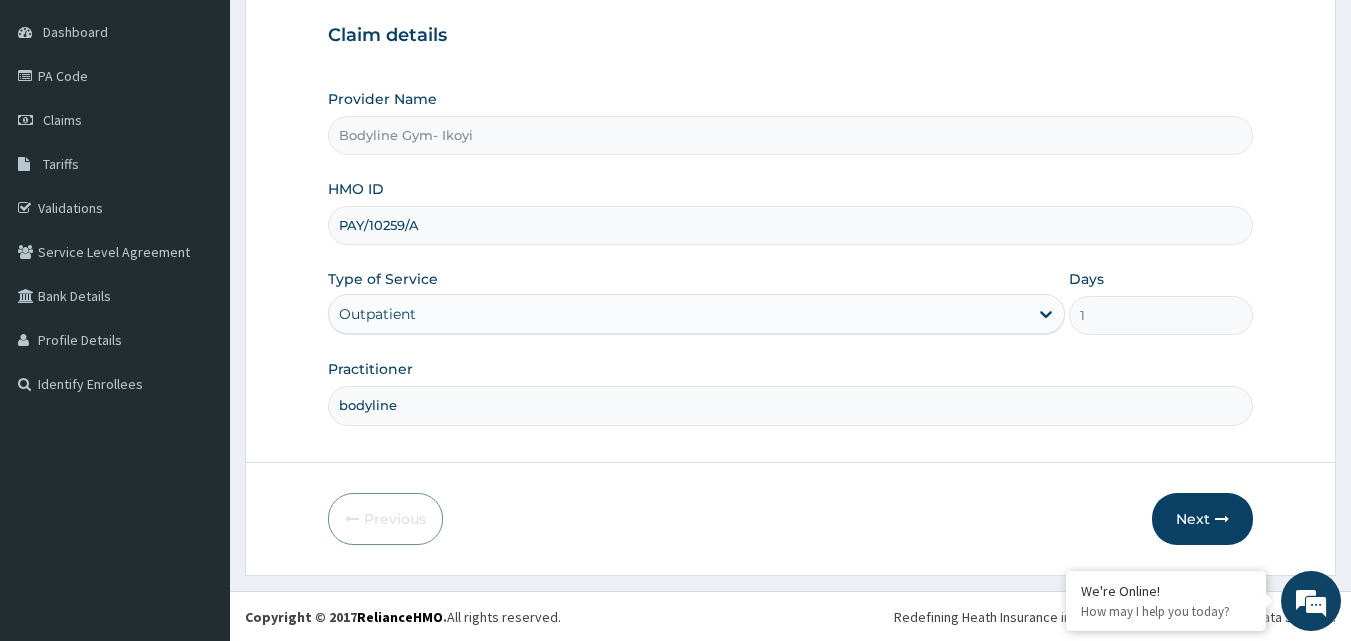 scroll, scrollTop: 187, scrollLeft: 0, axis: vertical 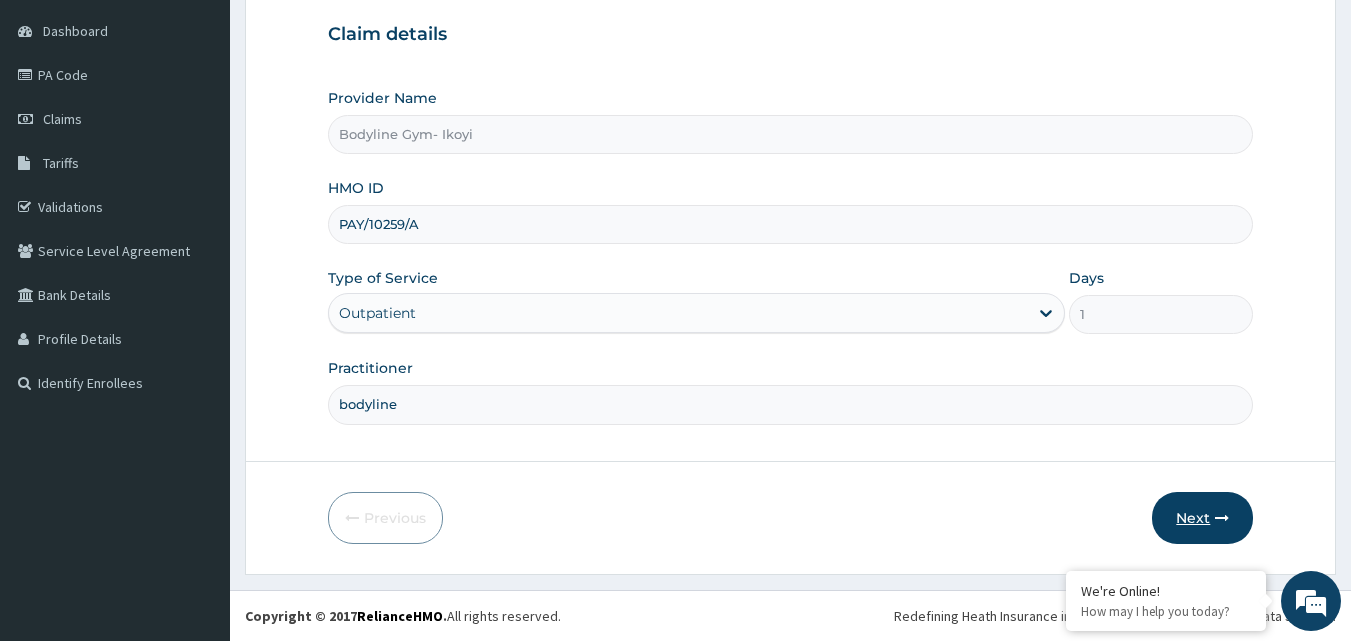type on "bodyline" 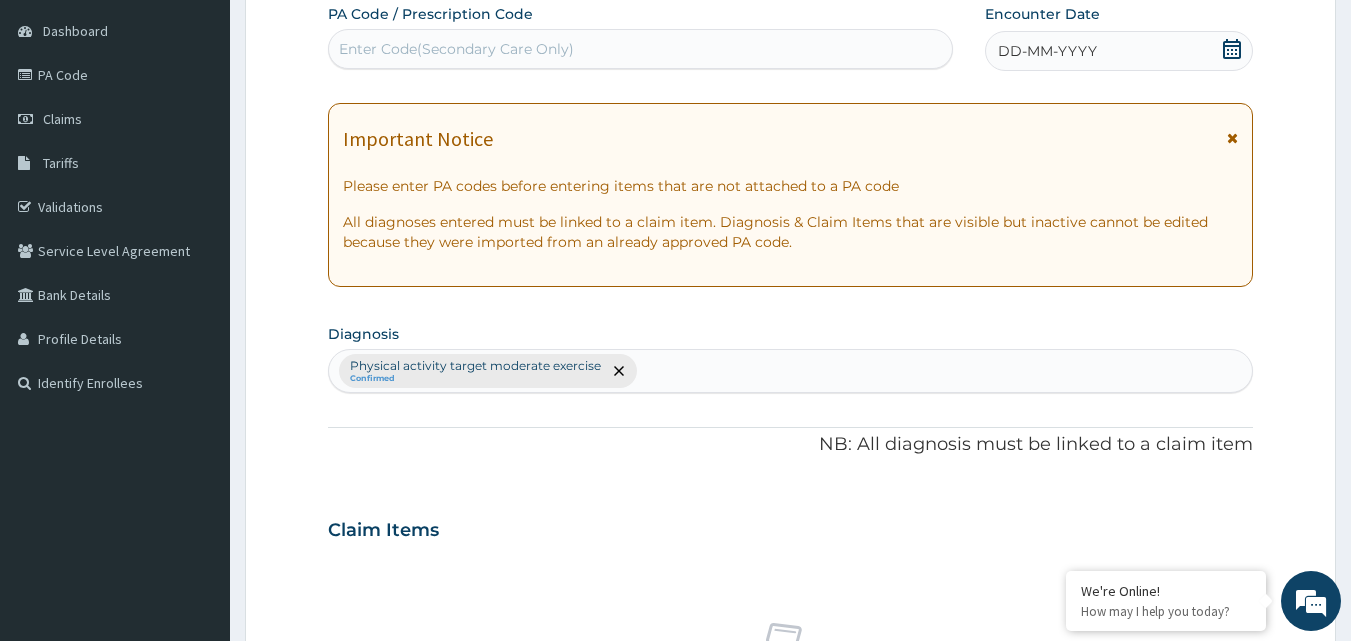 click on "Enter Code(Secondary Care Only)" at bounding box center [456, 49] 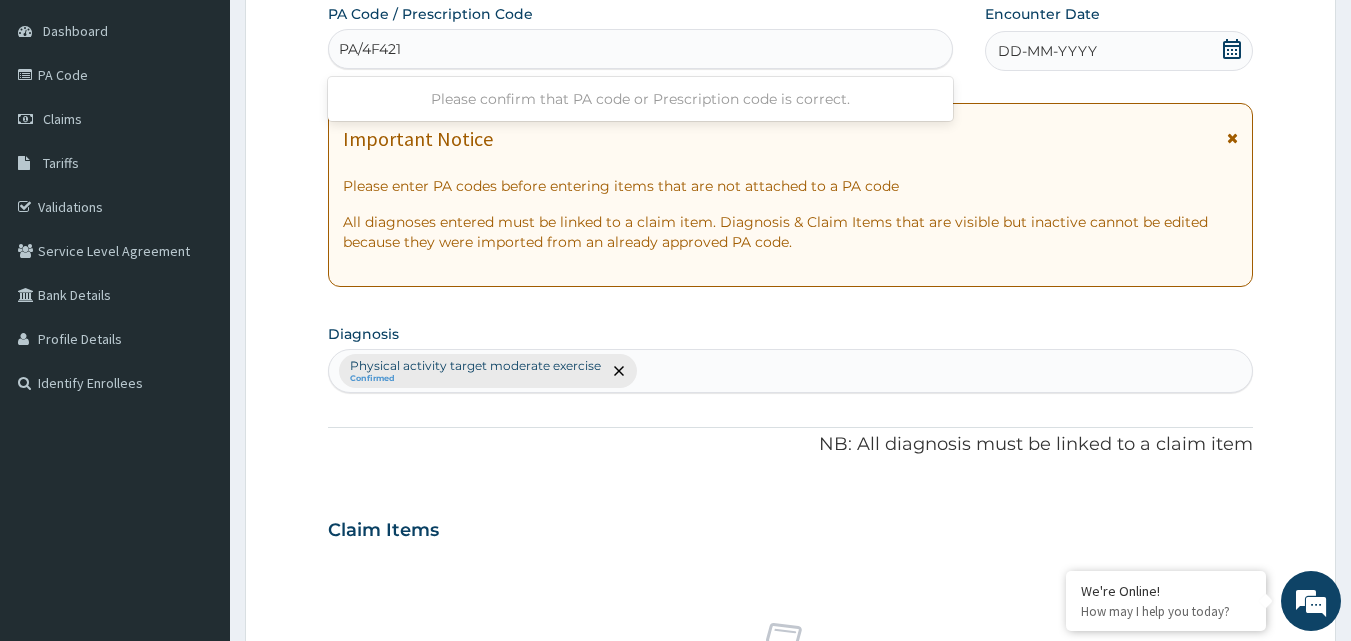 type on "PA/4F4218" 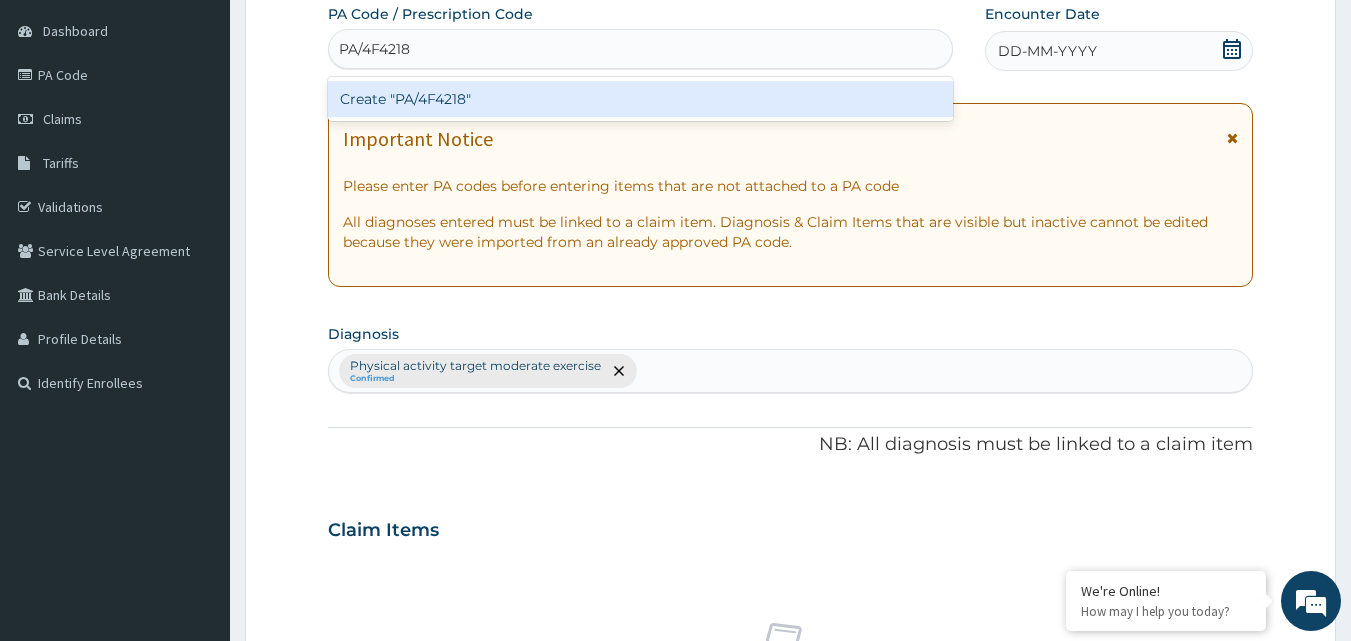 click on "Create "PA/4F4218"" at bounding box center (641, 99) 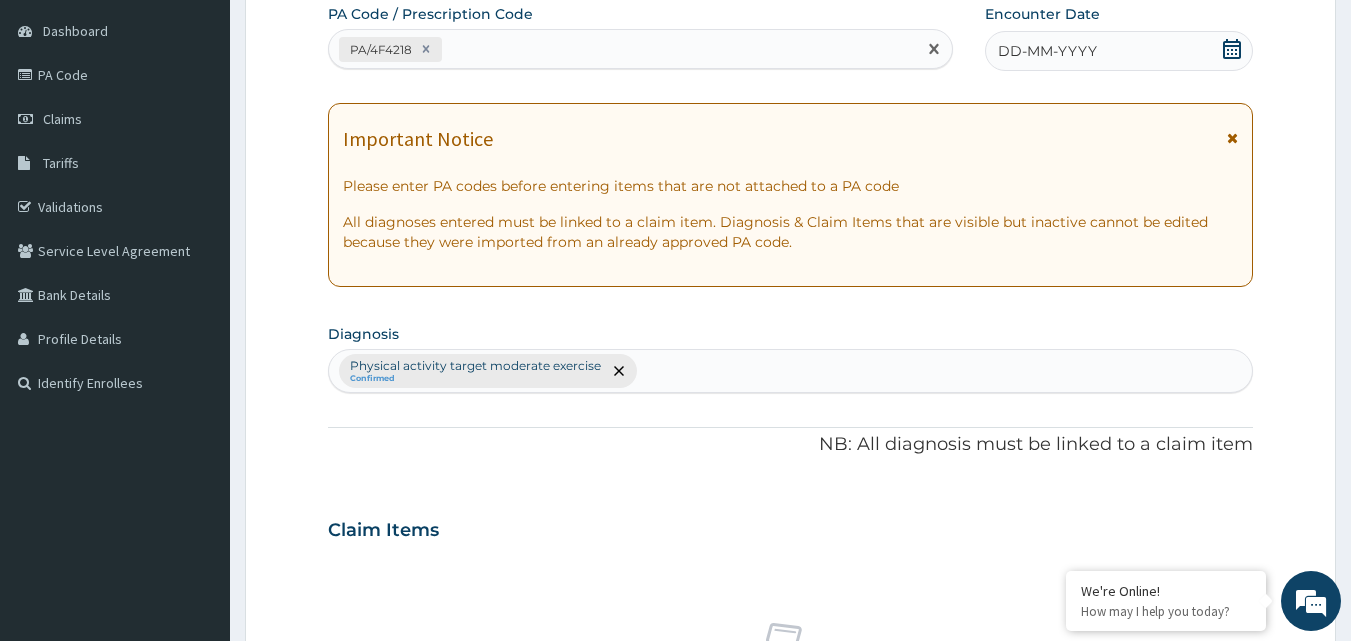 click 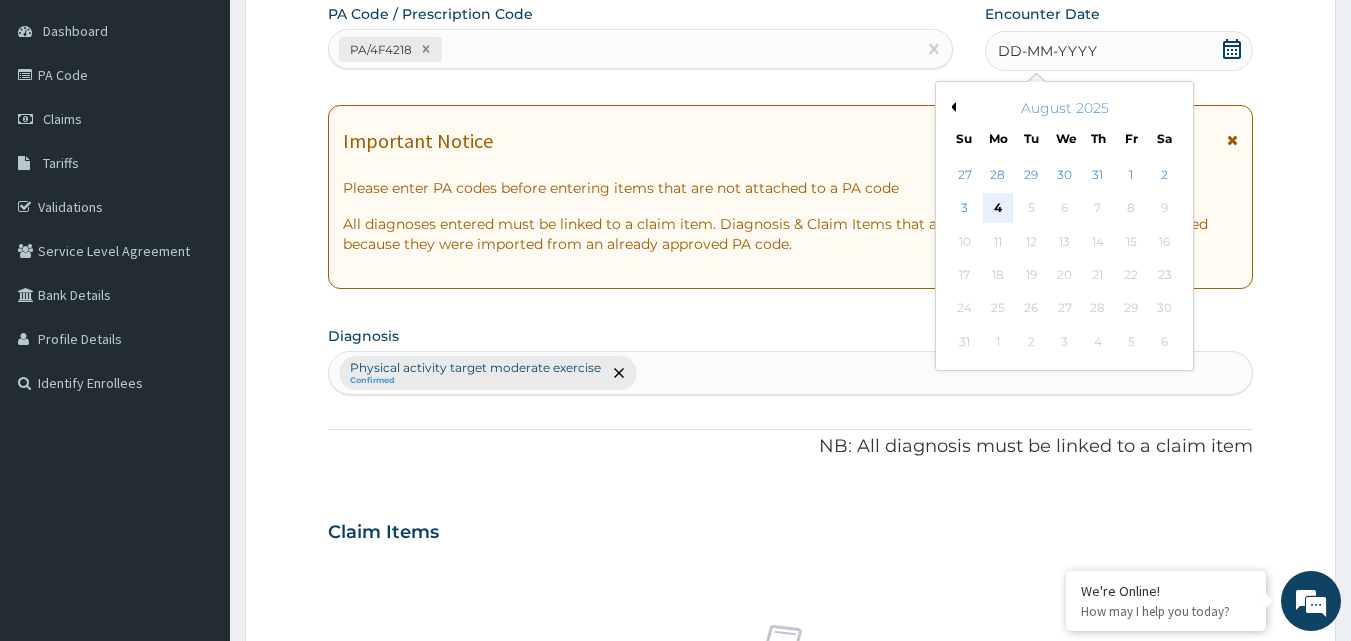 click on "4" at bounding box center (998, 209) 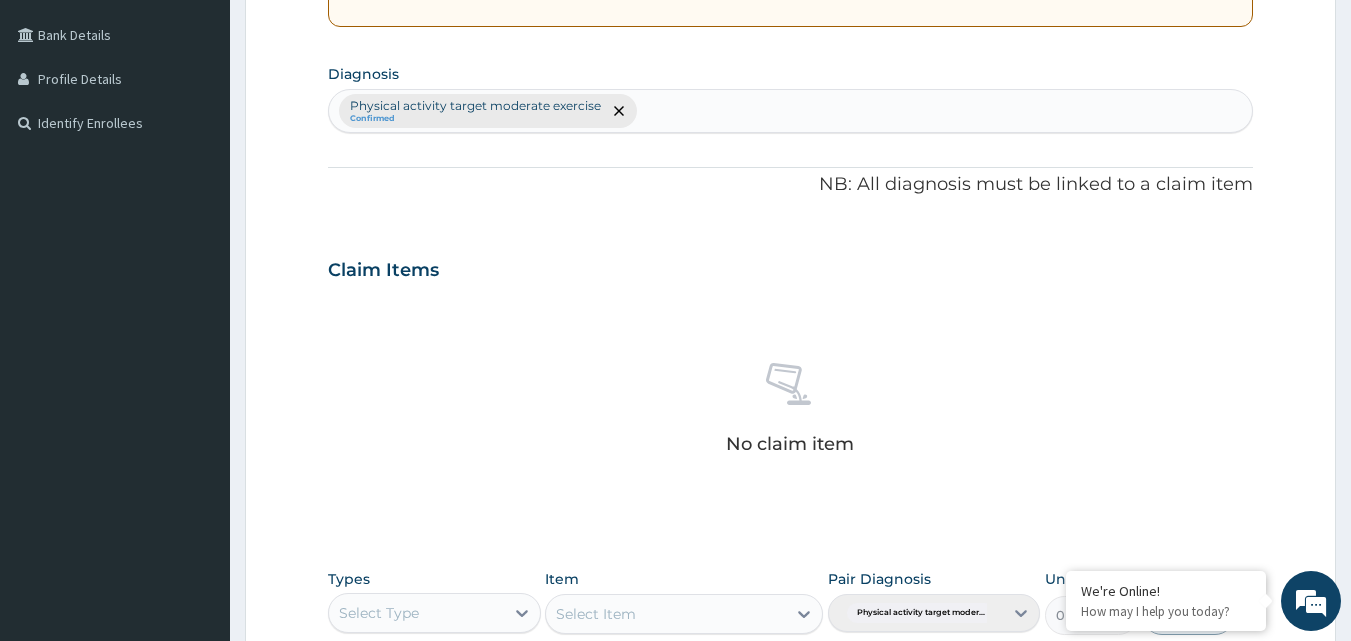 scroll, scrollTop: 787, scrollLeft: 0, axis: vertical 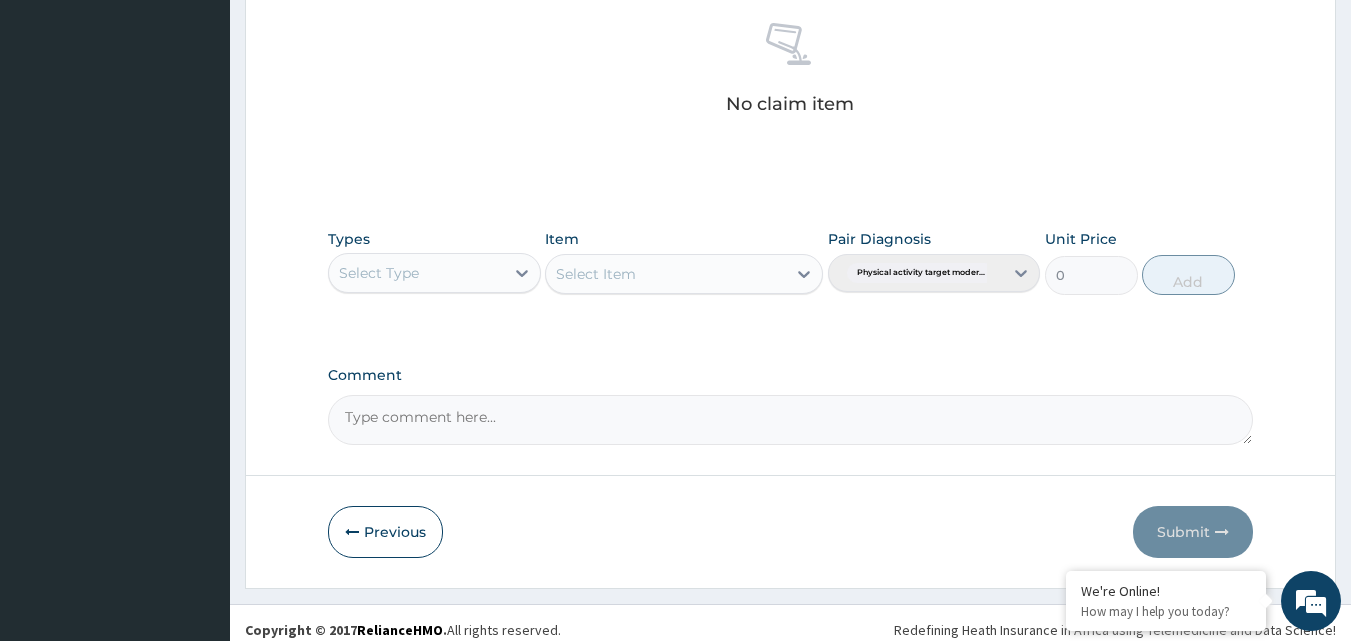 click on "Select Type" at bounding box center [416, 273] 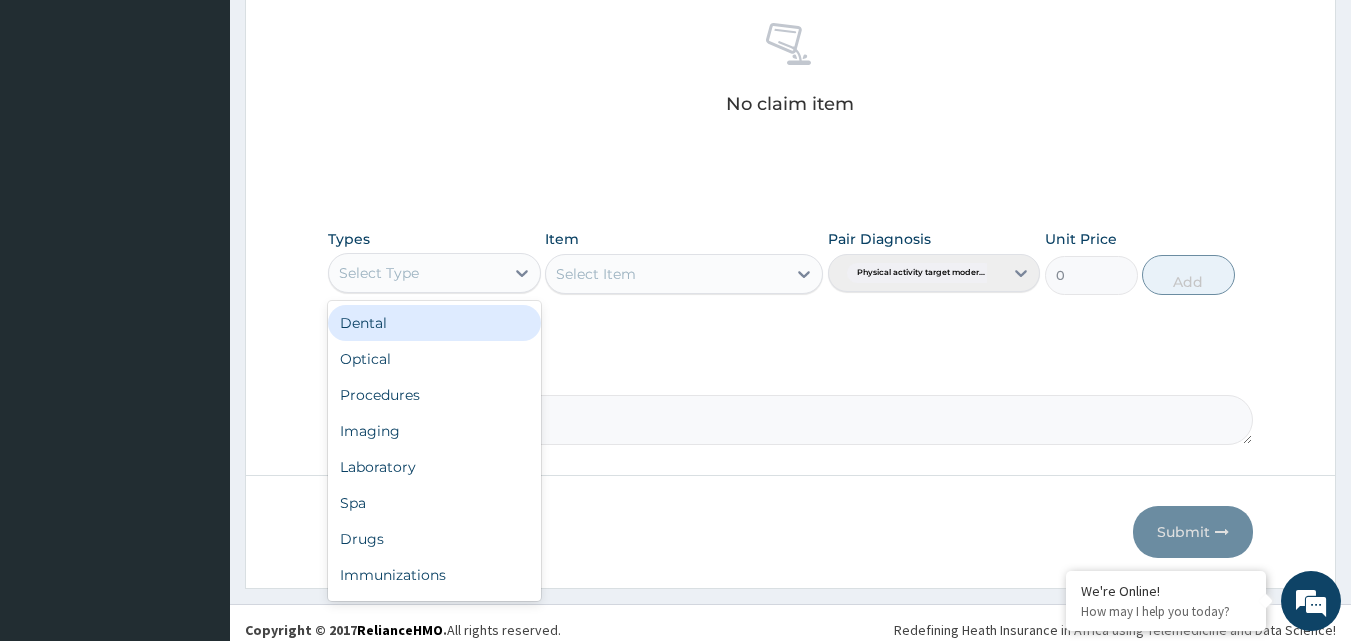type on "g" 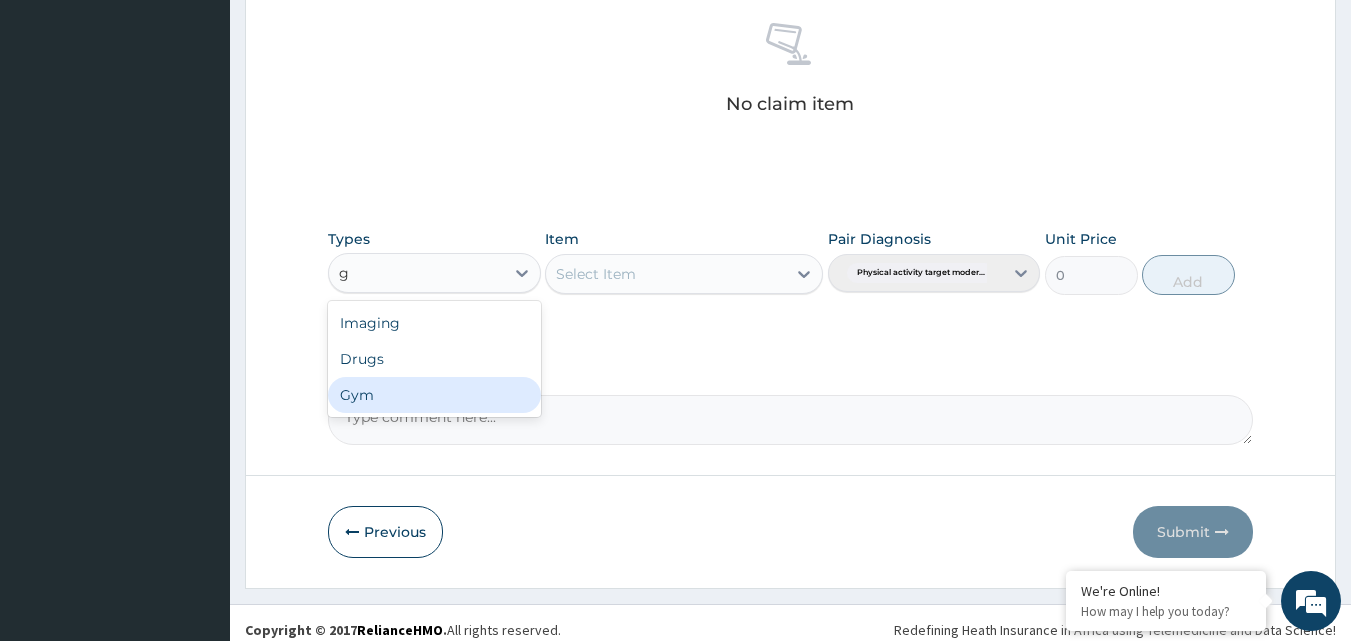 click on "Gym" at bounding box center (434, 395) 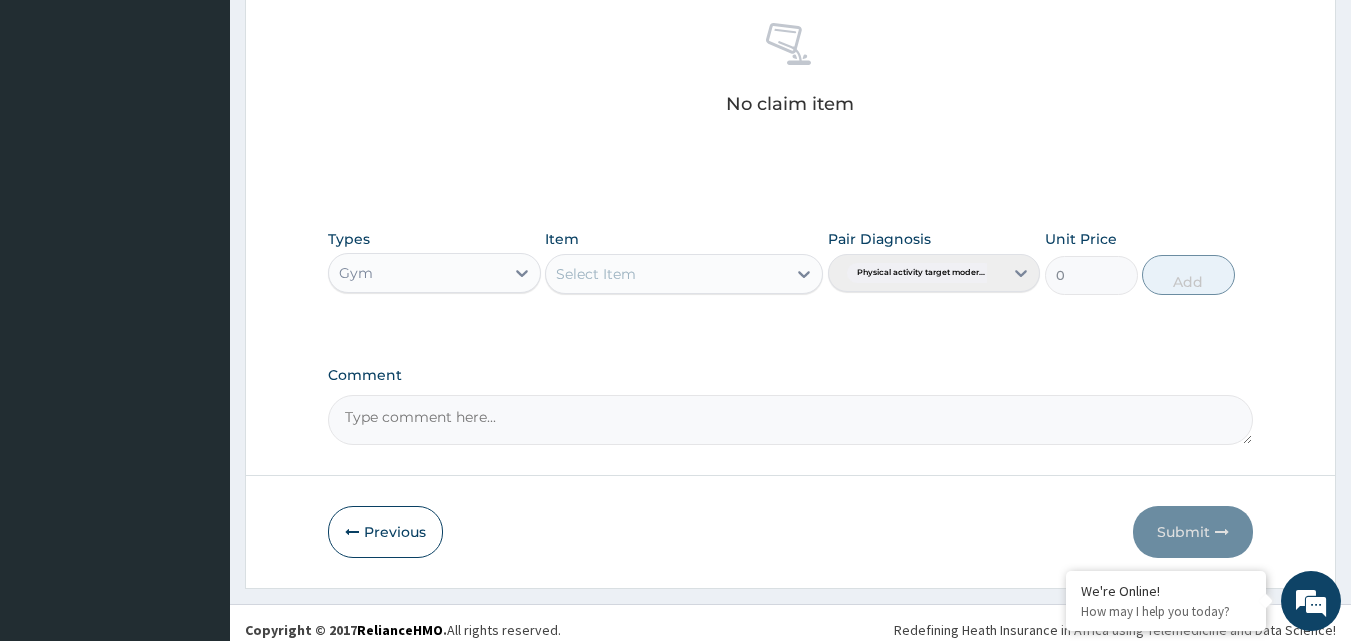 click on "Select Item" at bounding box center [666, 274] 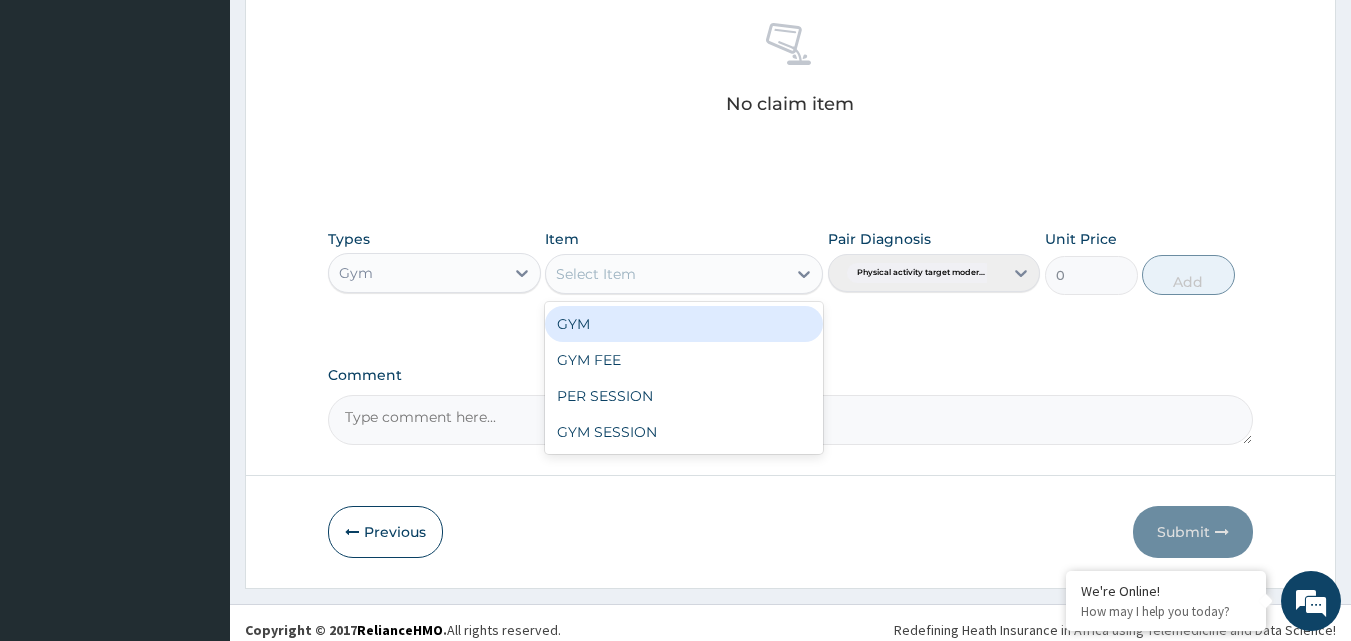 click on "GYM" at bounding box center [684, 324] 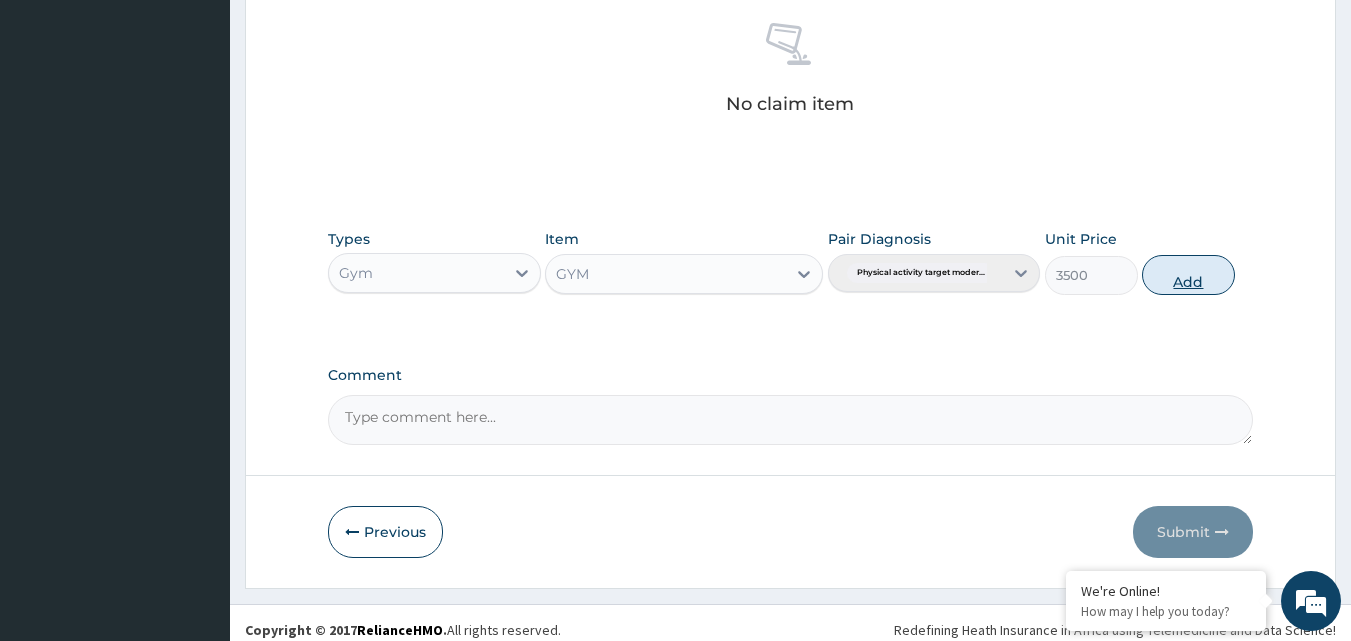 click on "Add" at bounding box center (1188, 275) 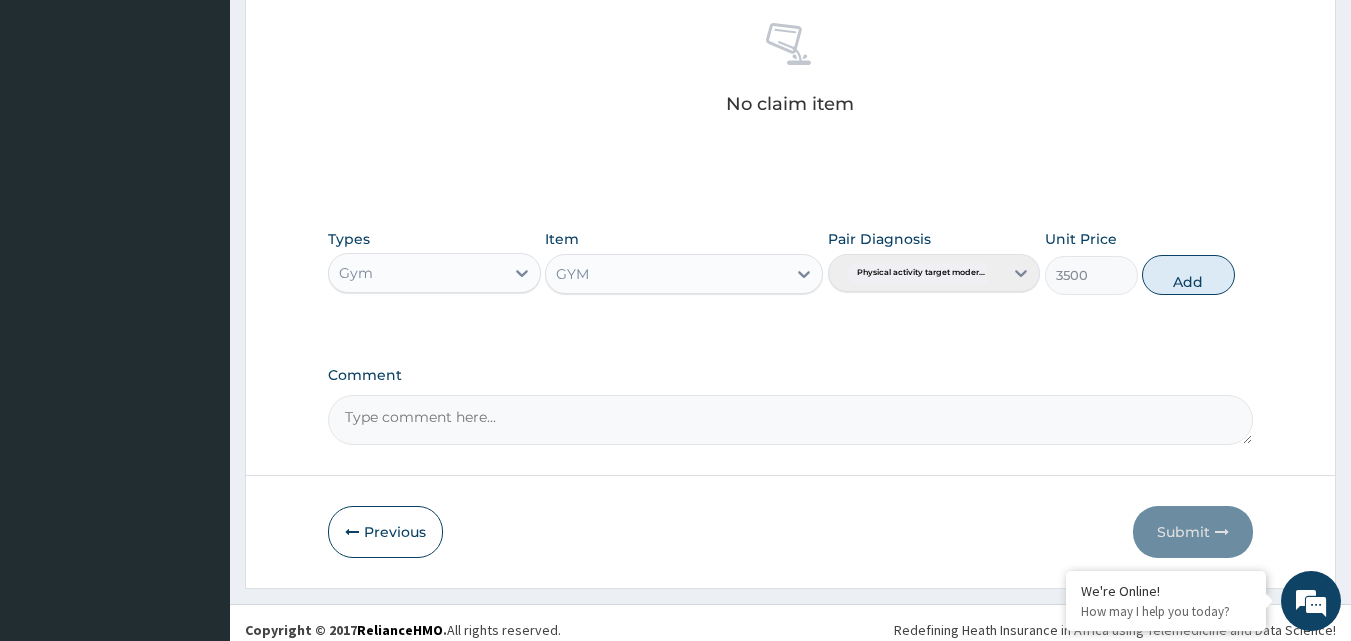 type on "0" 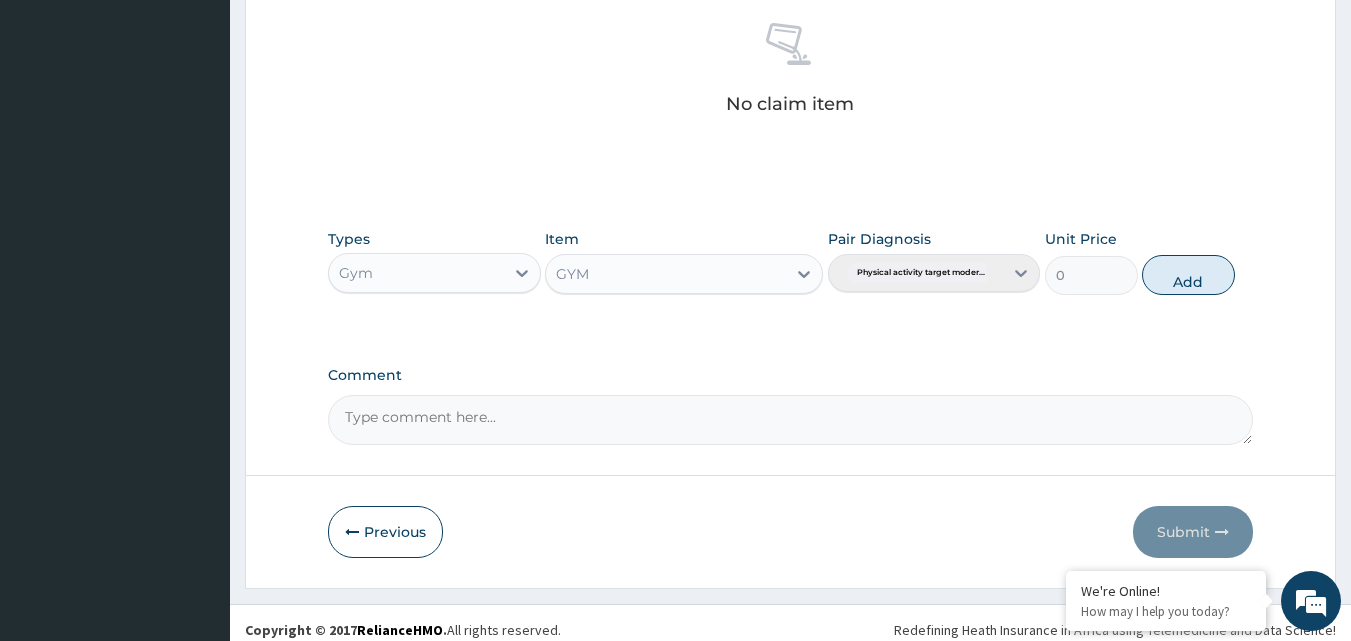 scroll, scrollTop: 721, scrollLeft: 0, axis: vertical 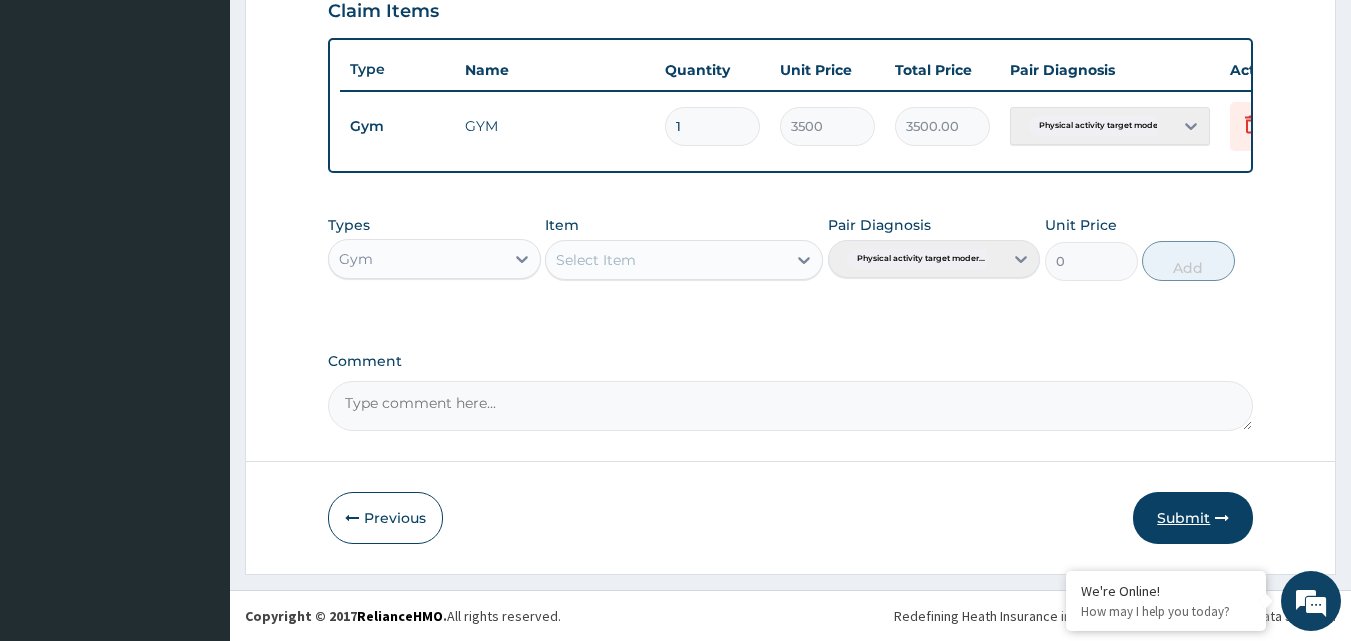 click on "Submit" at bounding box center (1193, 518) 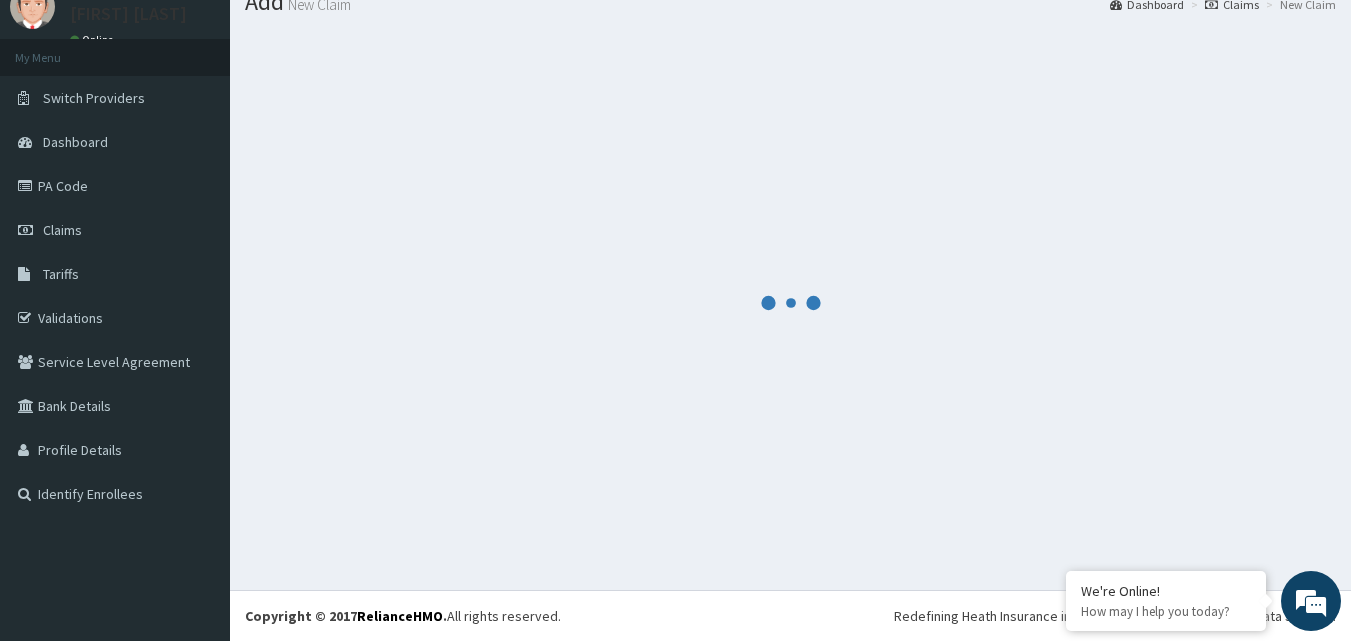 scroll, scrollTop: 721, scrollLeft: 0, axis: vertical 